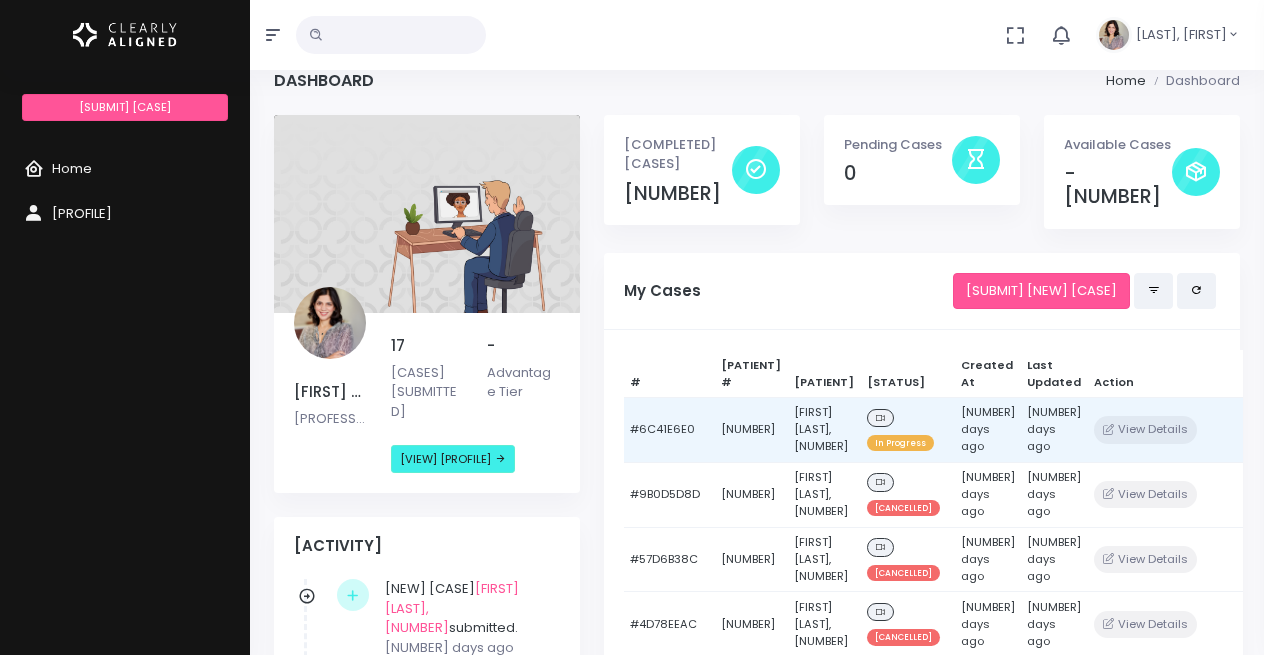 scroll, scrollTop: 0, scrollLeft: 0, axis: both 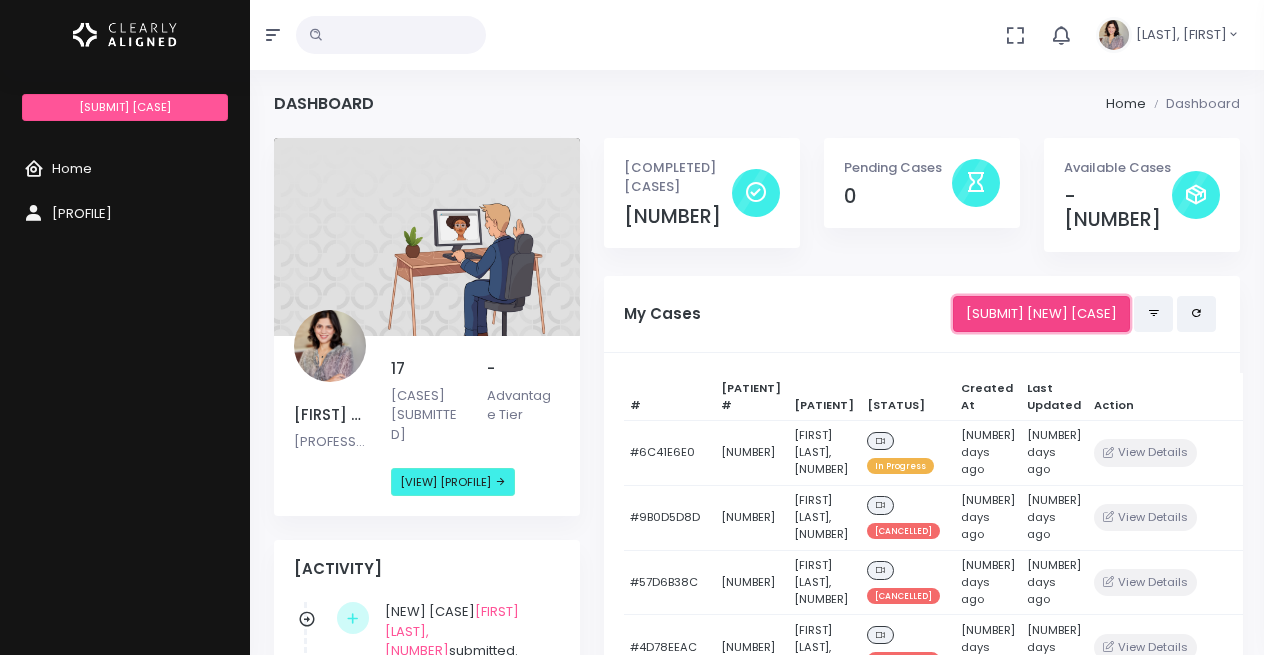 click on "[SUBMIT] [NEW] [CASE]" at bounding box center [1041, 314] 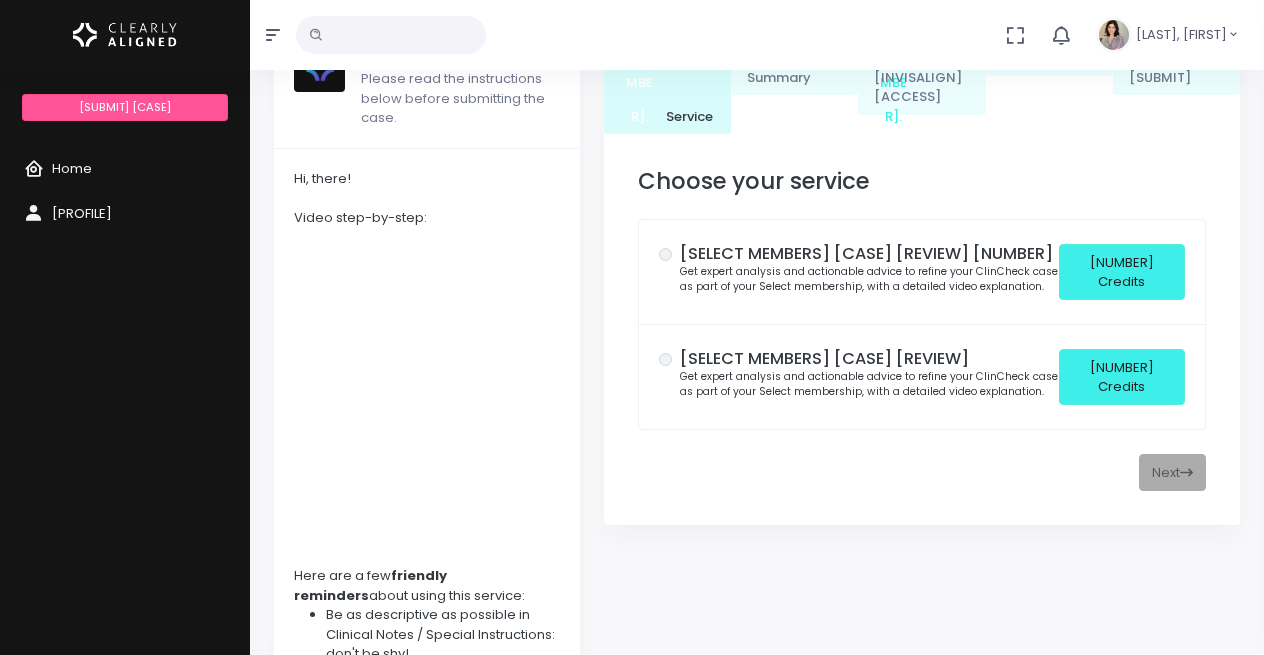 scroll, scrollTop: 122, scrollLeft: 0, axis: vertical 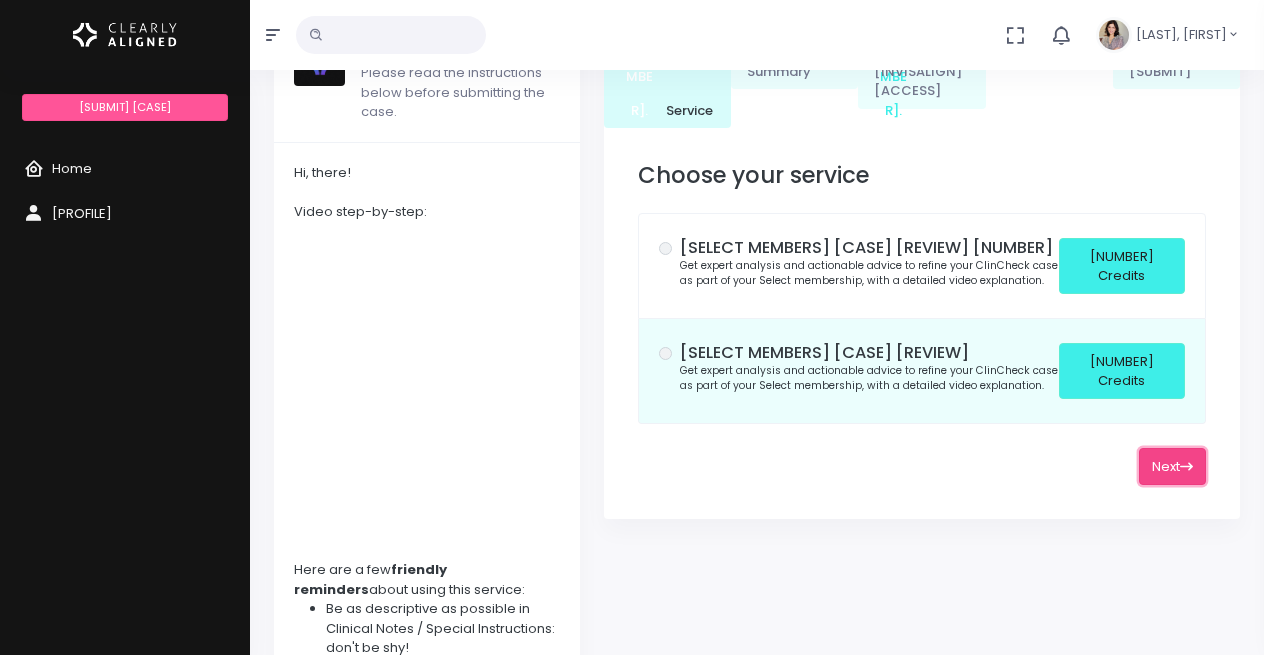 click on "Next" at bounding box center [1172, 466] 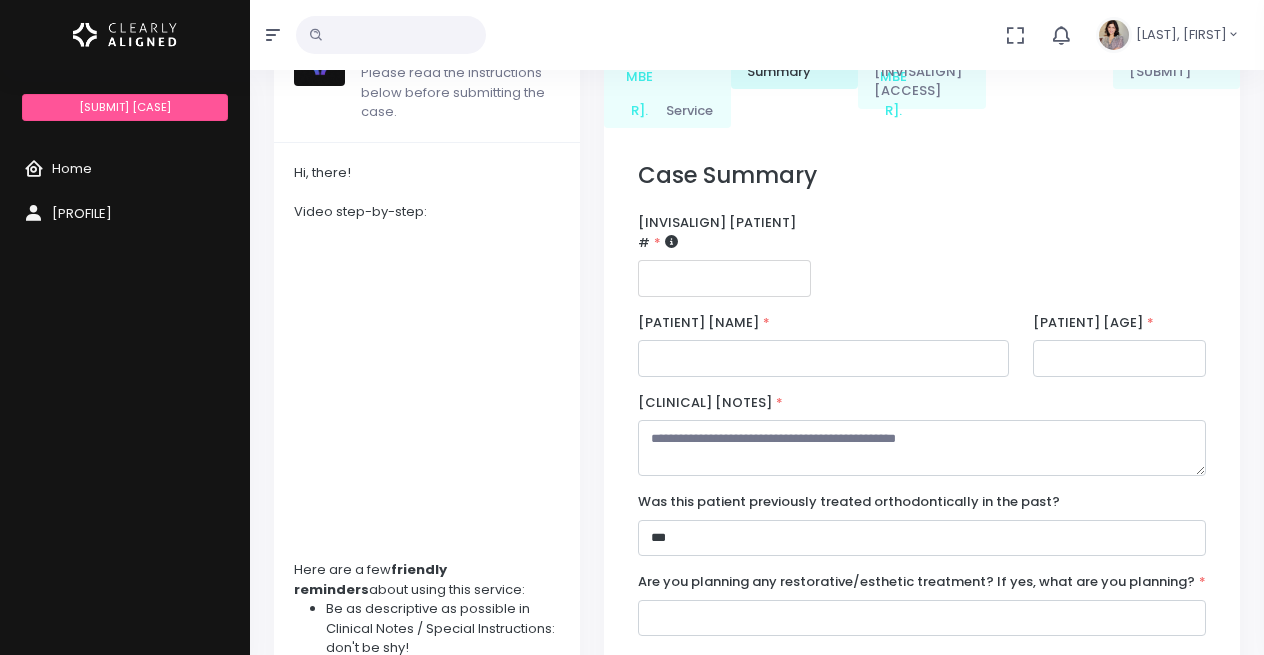 click at bounding box center [724, 278] 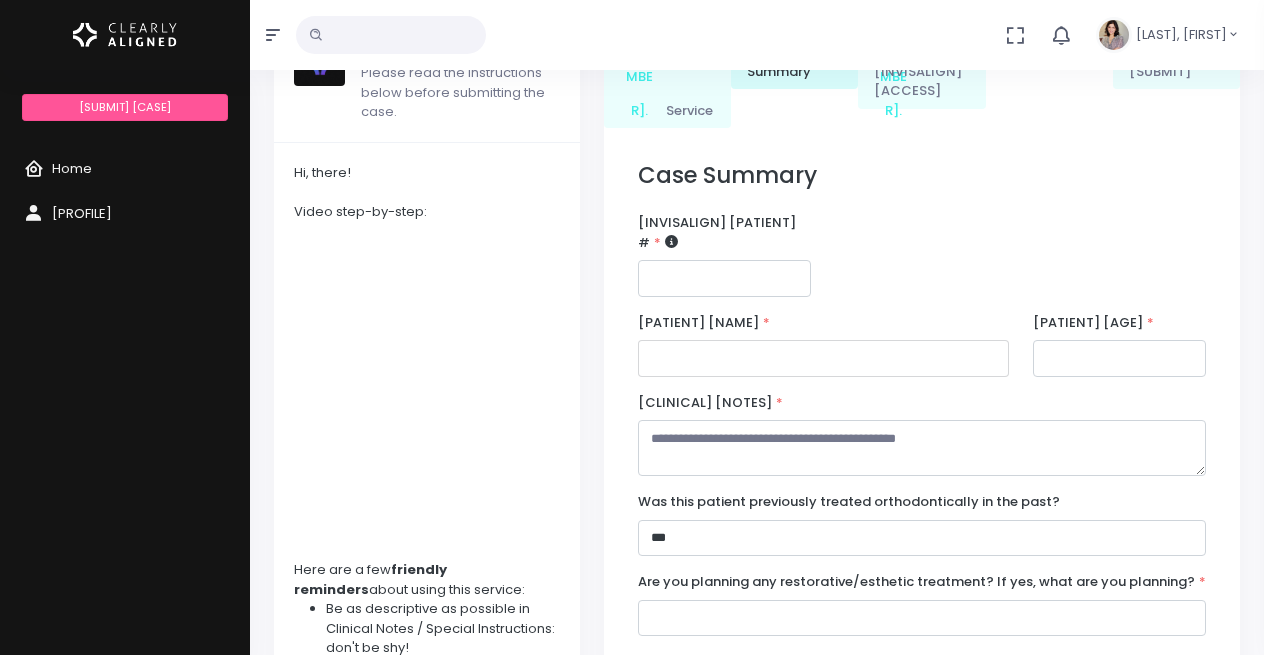 click at bounding box center [823, 358] 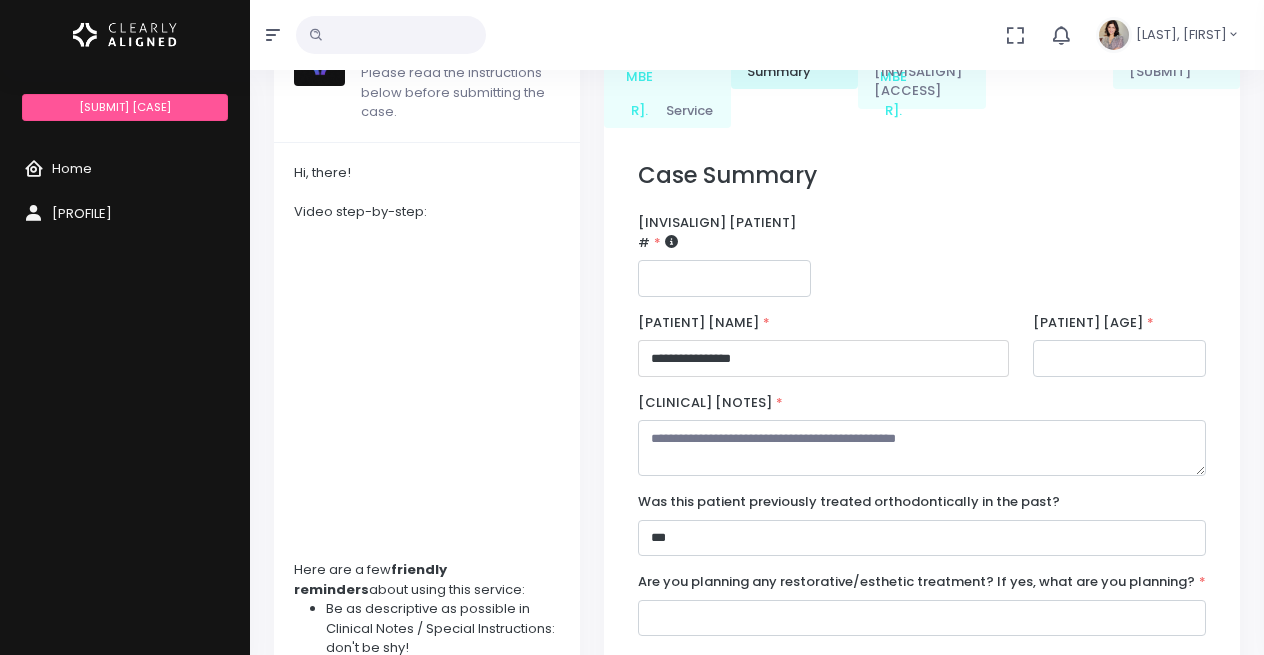 type on "**********" 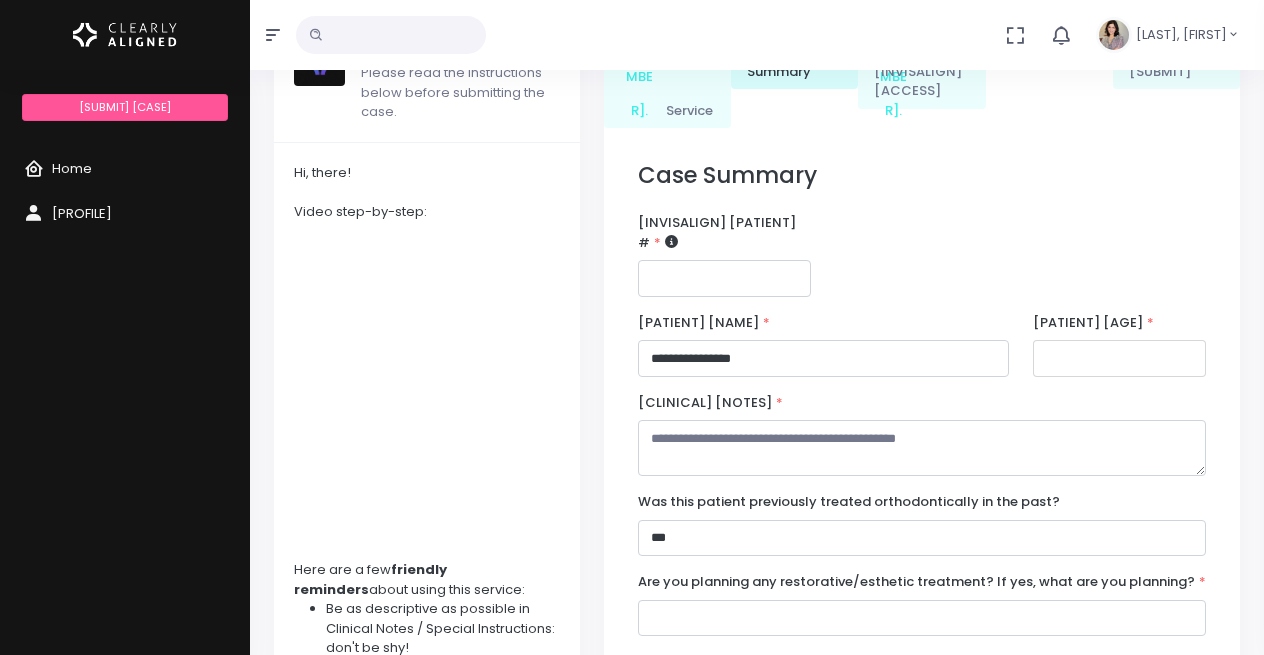 click at bounding box center [1119, 358] 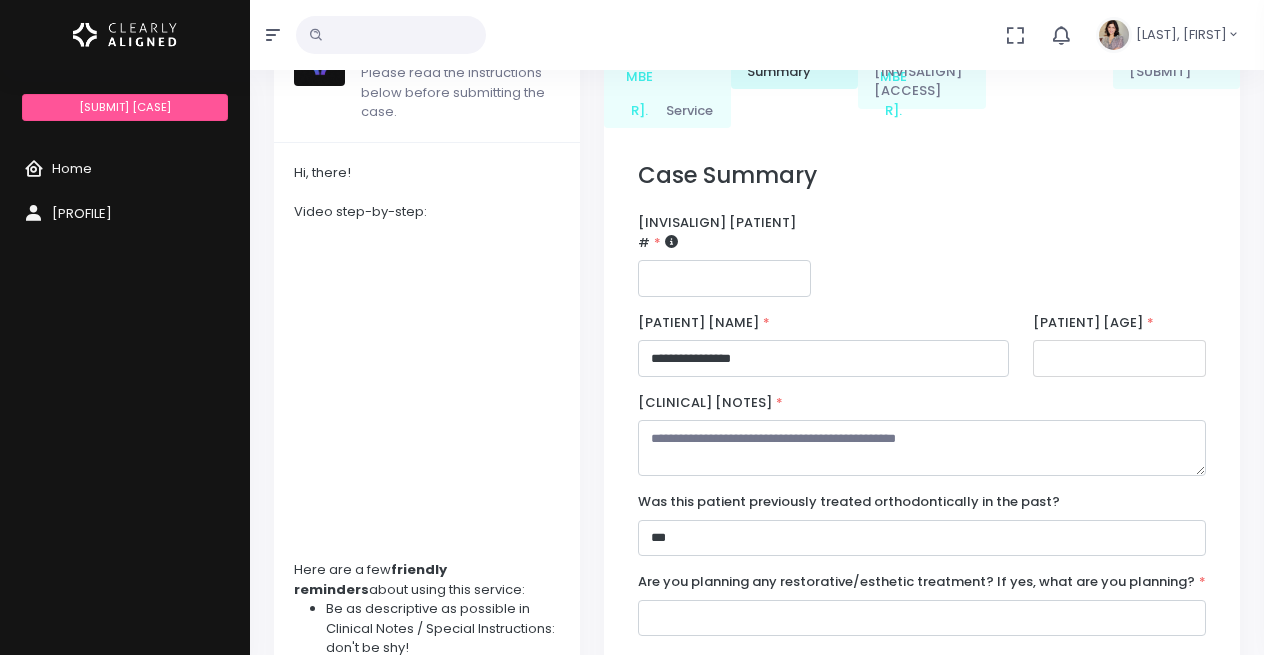 type on "*" 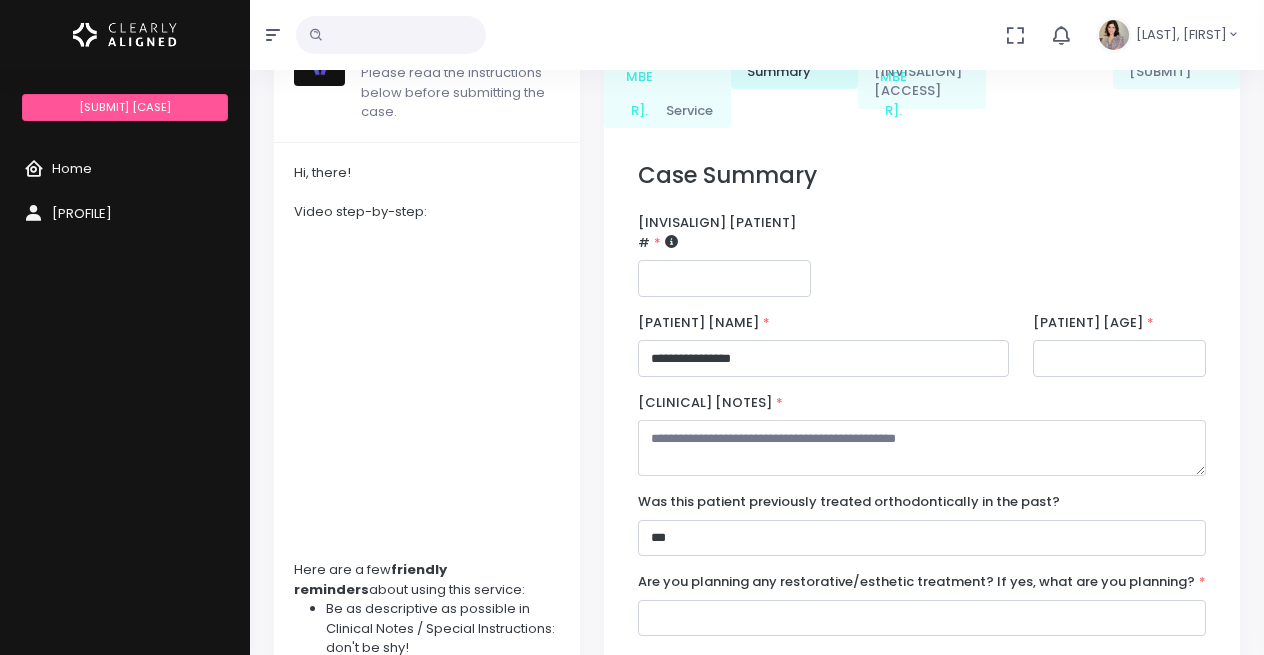 click at bounding box center (922, 448) 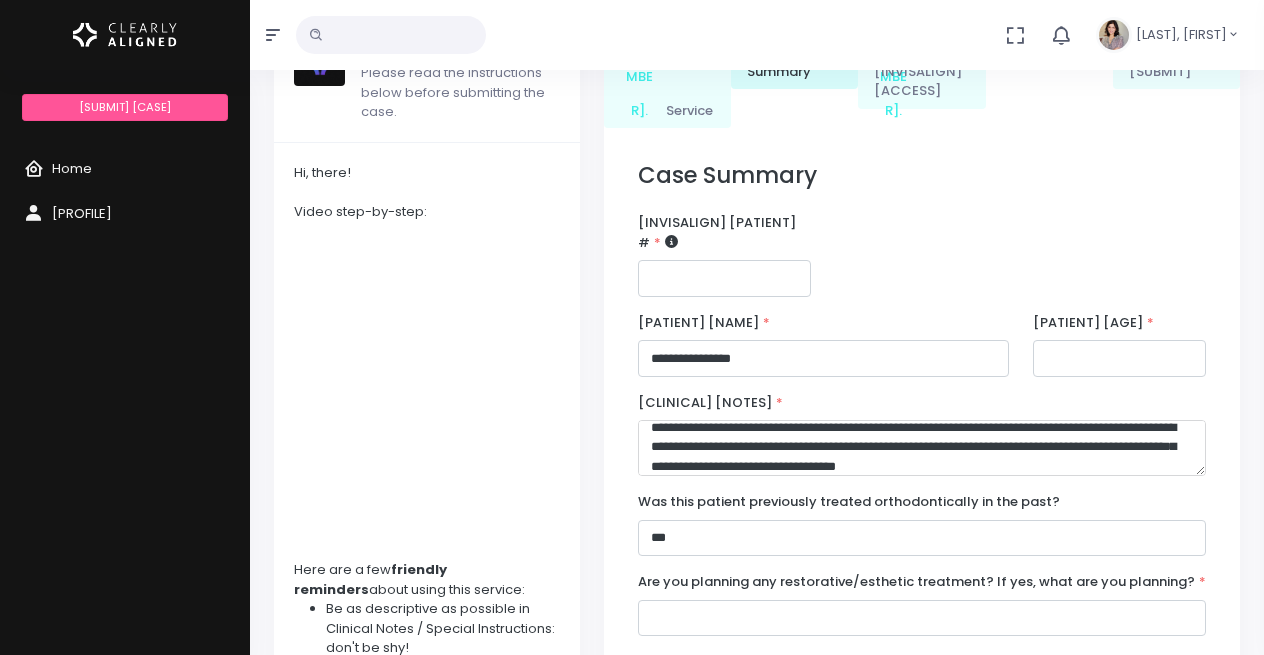 scroll, scrollTop: 30, scrollLeft: 0, axis: vertical 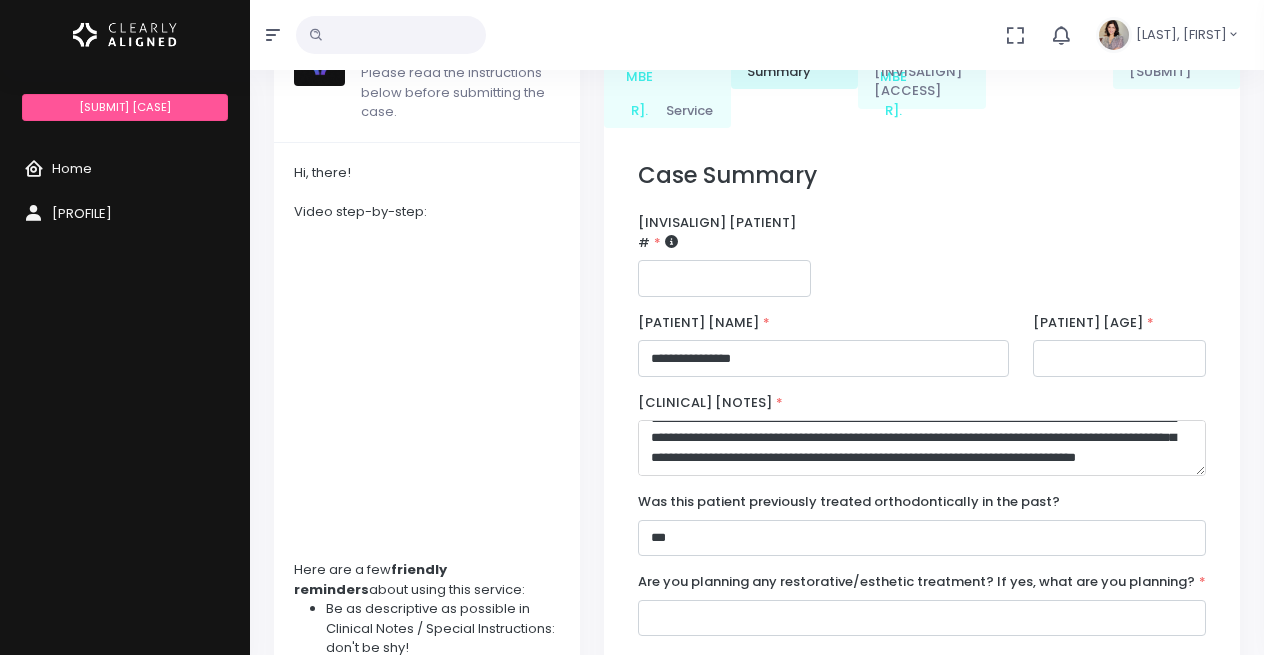 type on "**********" 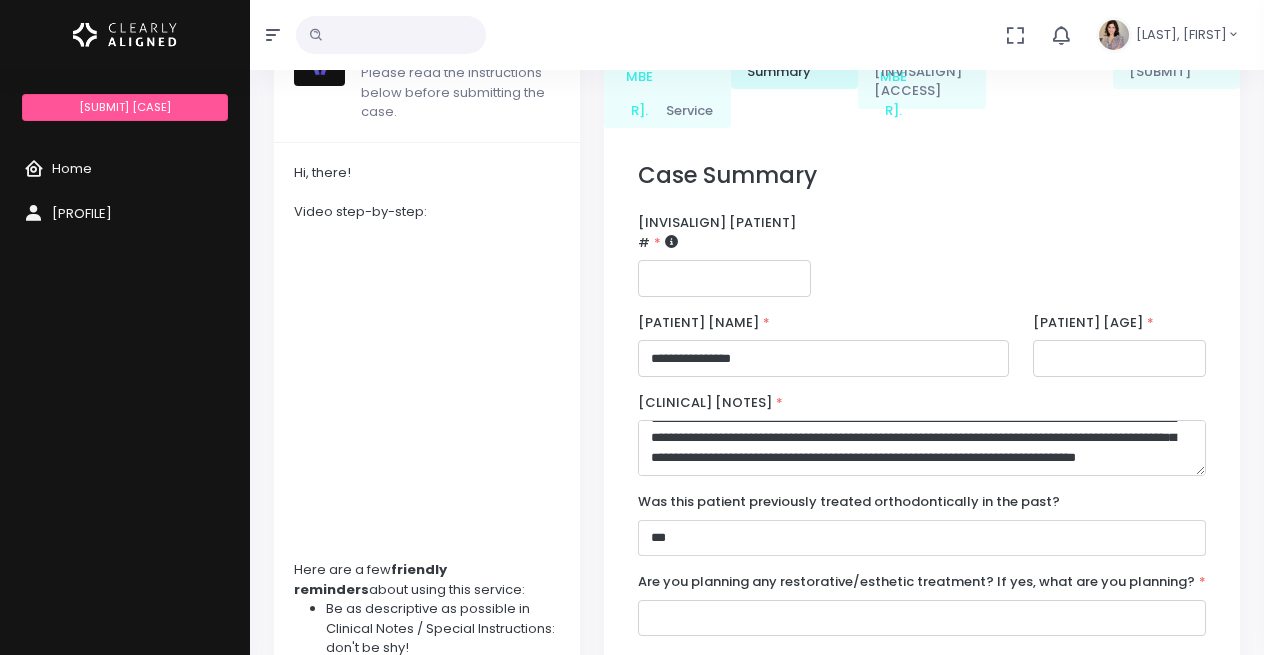 click on "**********" at bounding box center [922, 538] 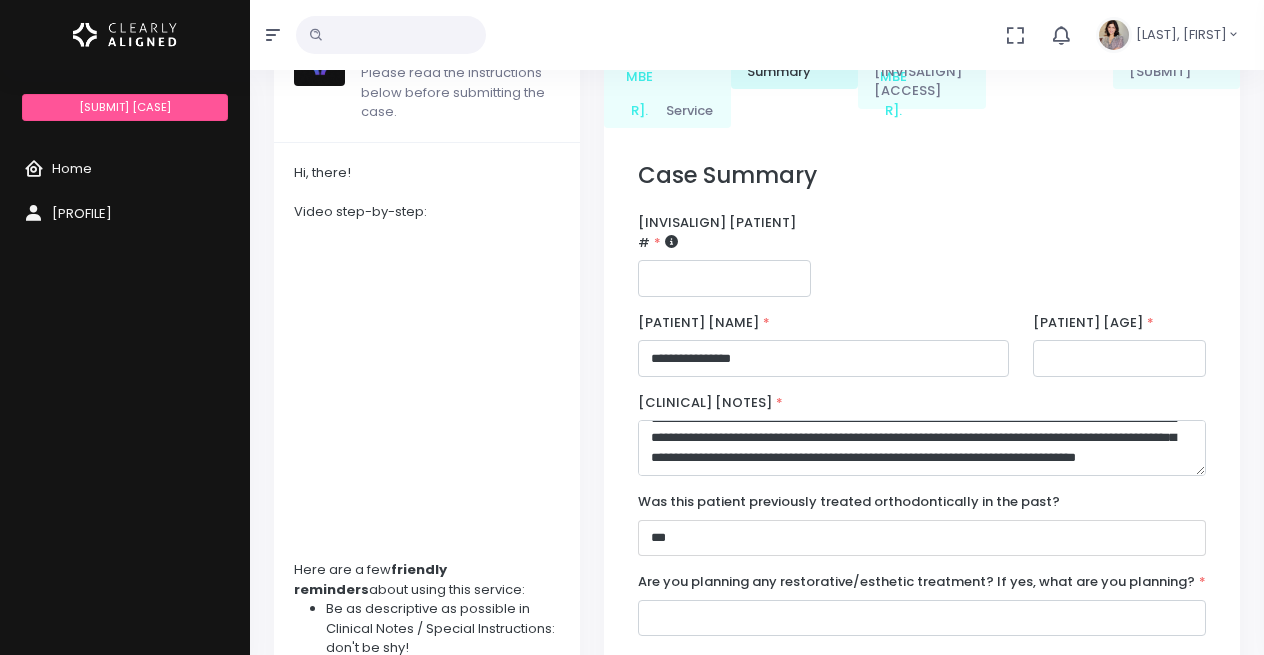 select on "**" 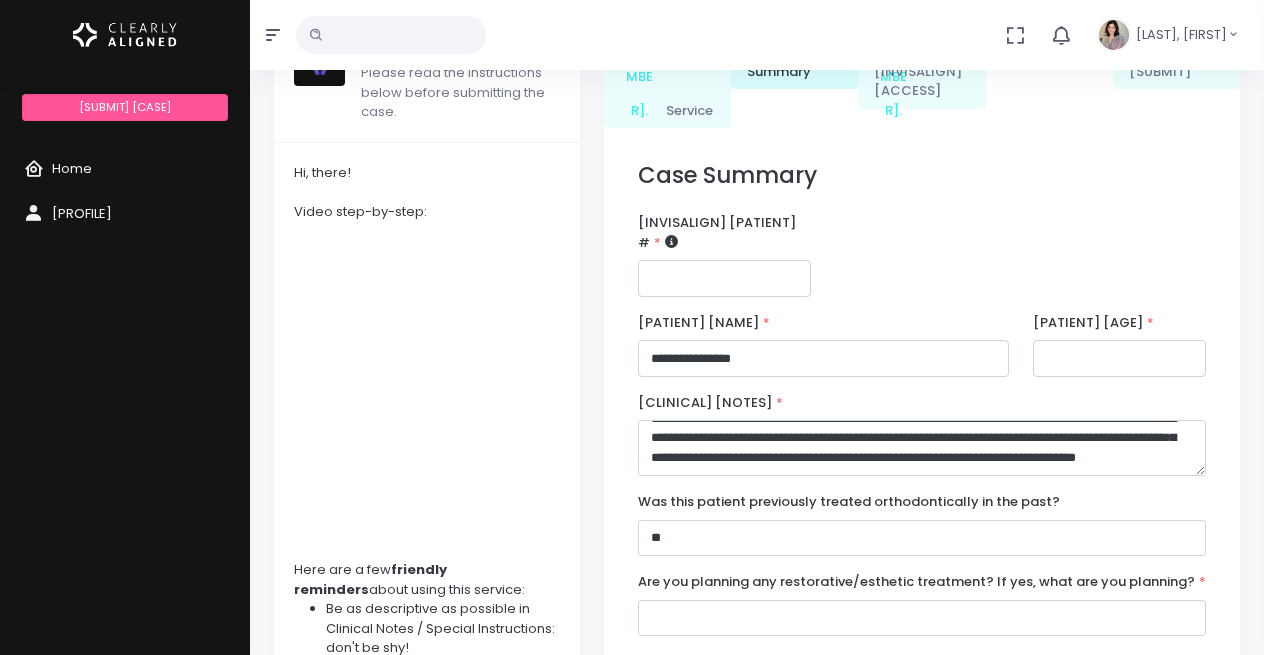 scroll, scrollTop: 39, scrollLeft: 0, axis: vertical 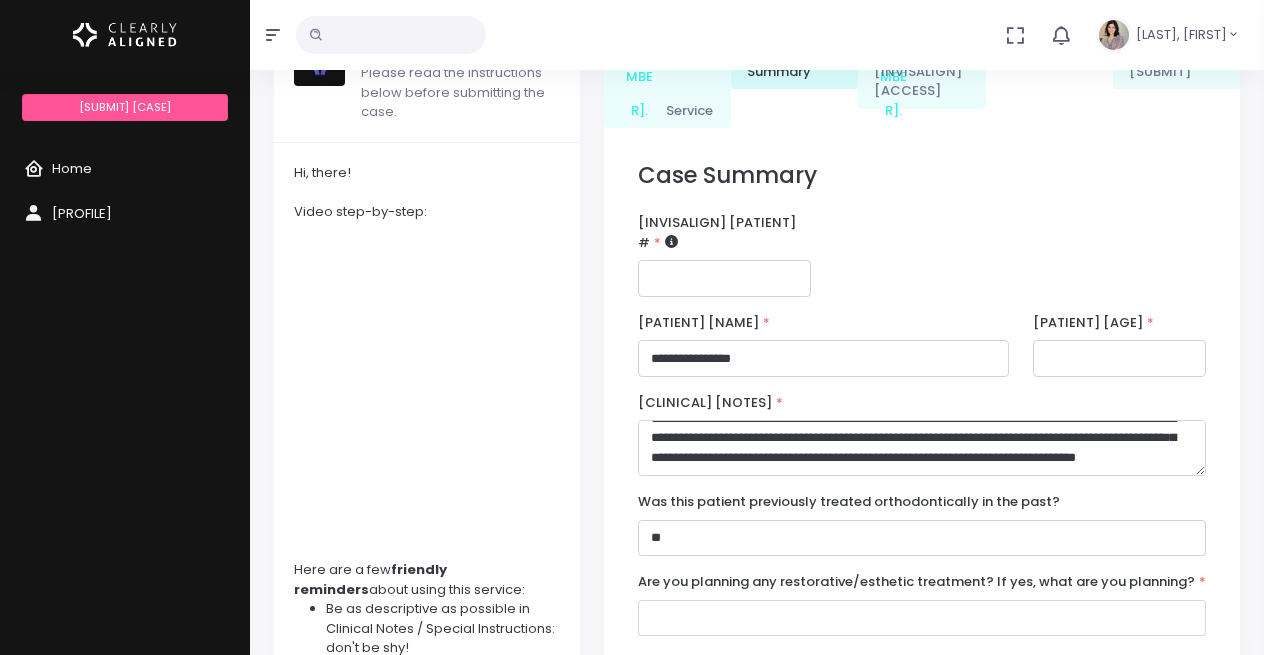 click at bounding box center [922, 618] 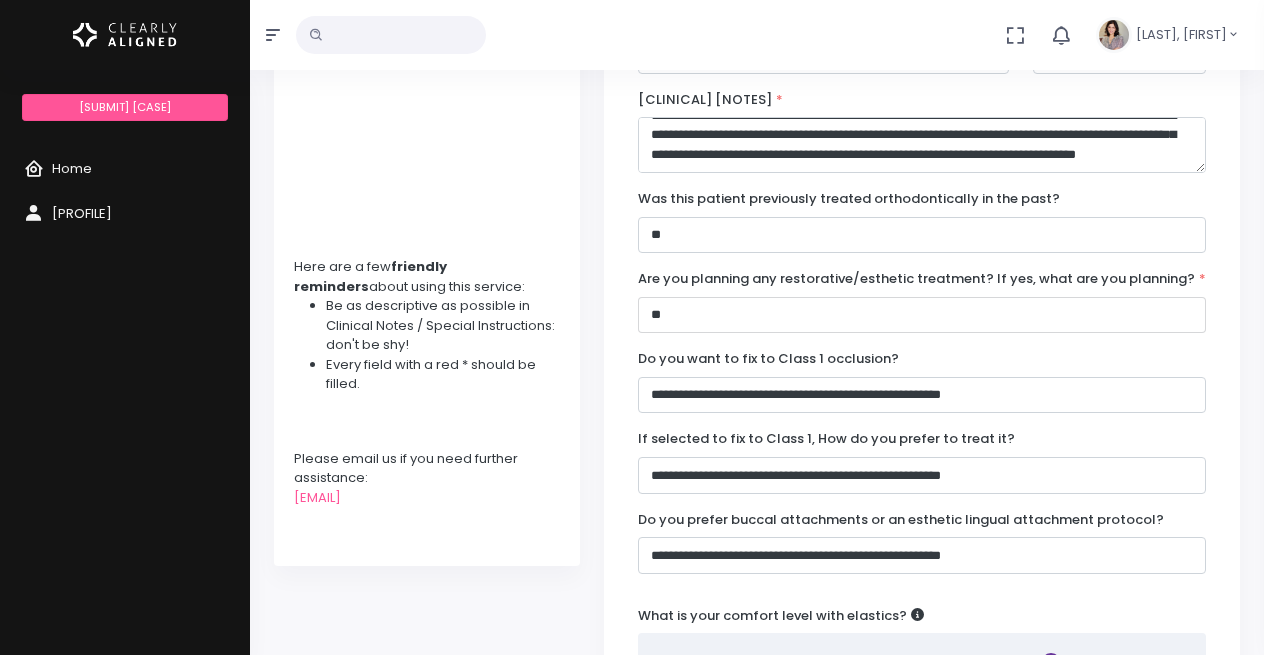 scroll, scrollTop: 437, scrollLeft: 0, axis: vertical 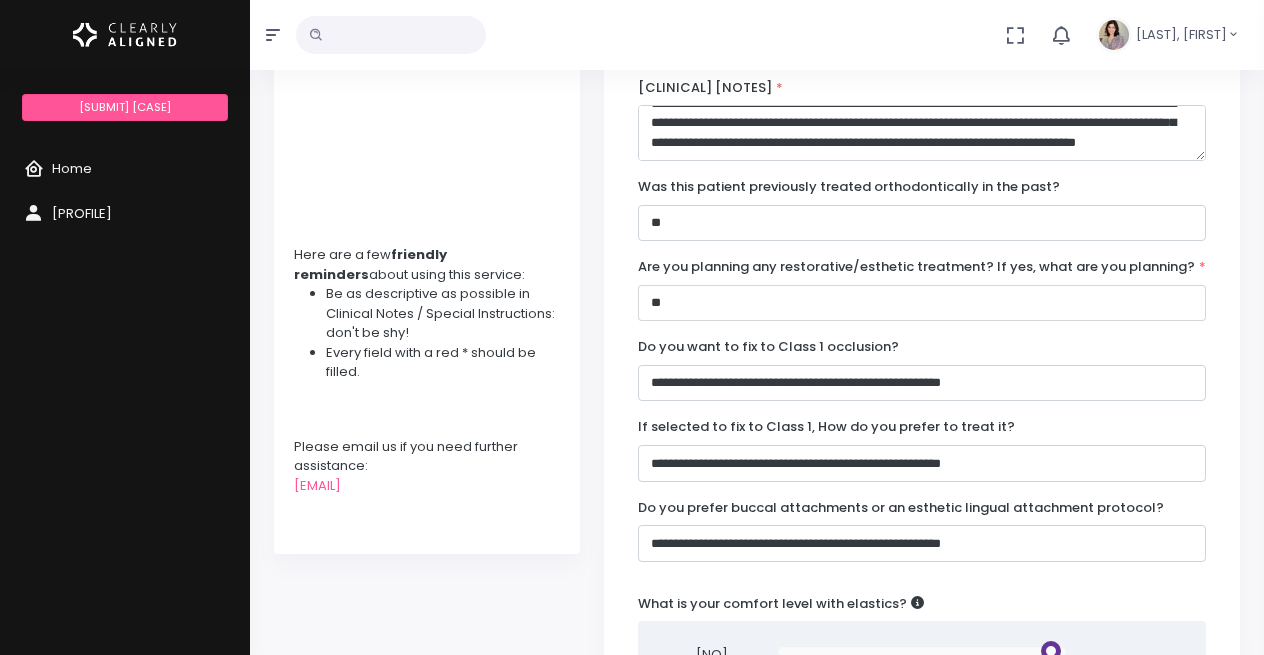 type on "**" 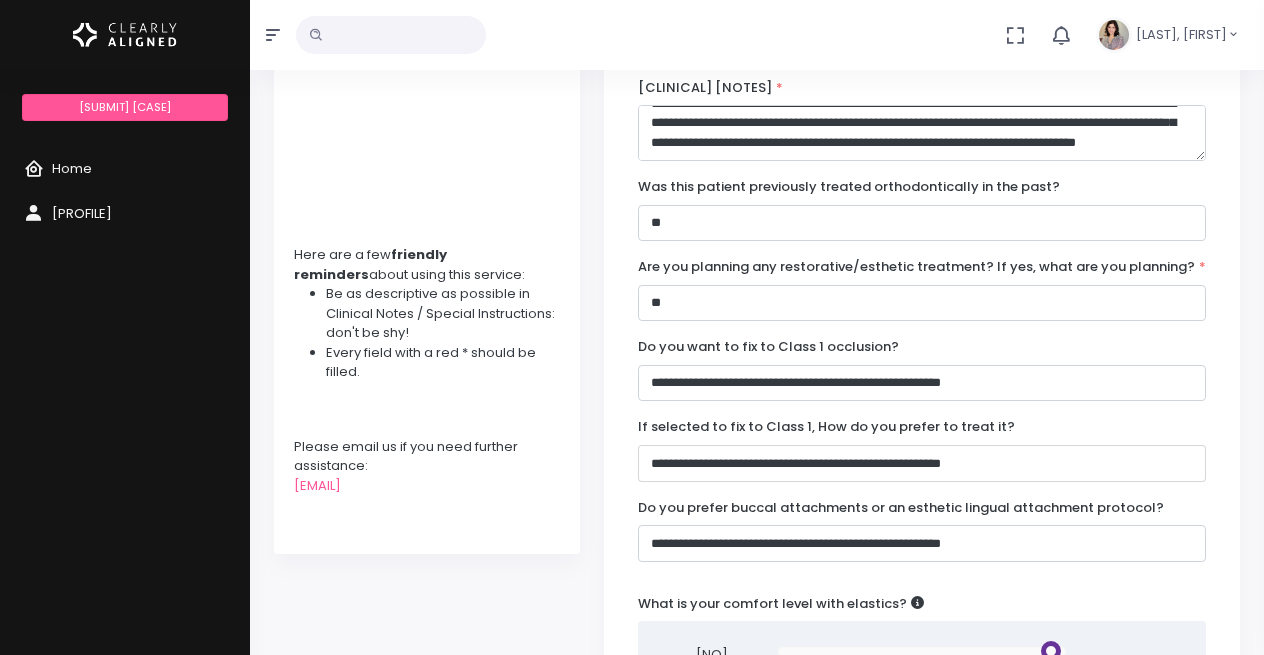 click on "**********" at bounding box center (922, 463) 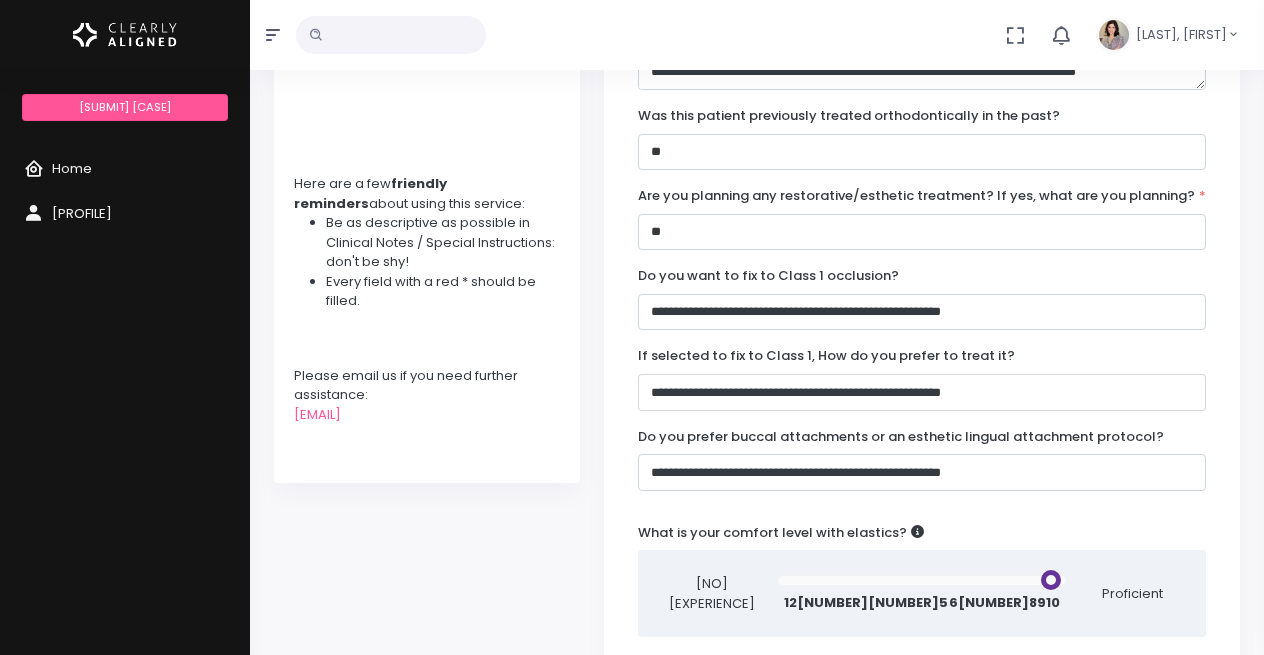 scroll, scrollTop: 559, scrollLeft: 0, axis: vertical 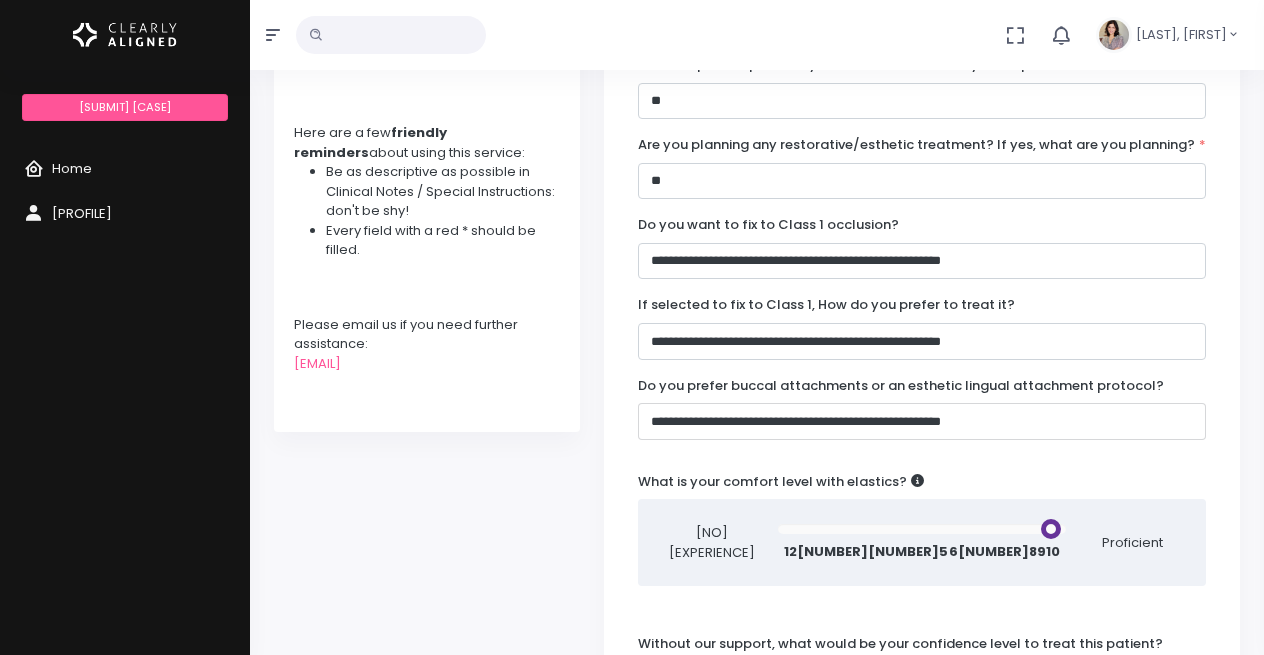 click on "**********" at bounding box center [922, 421] 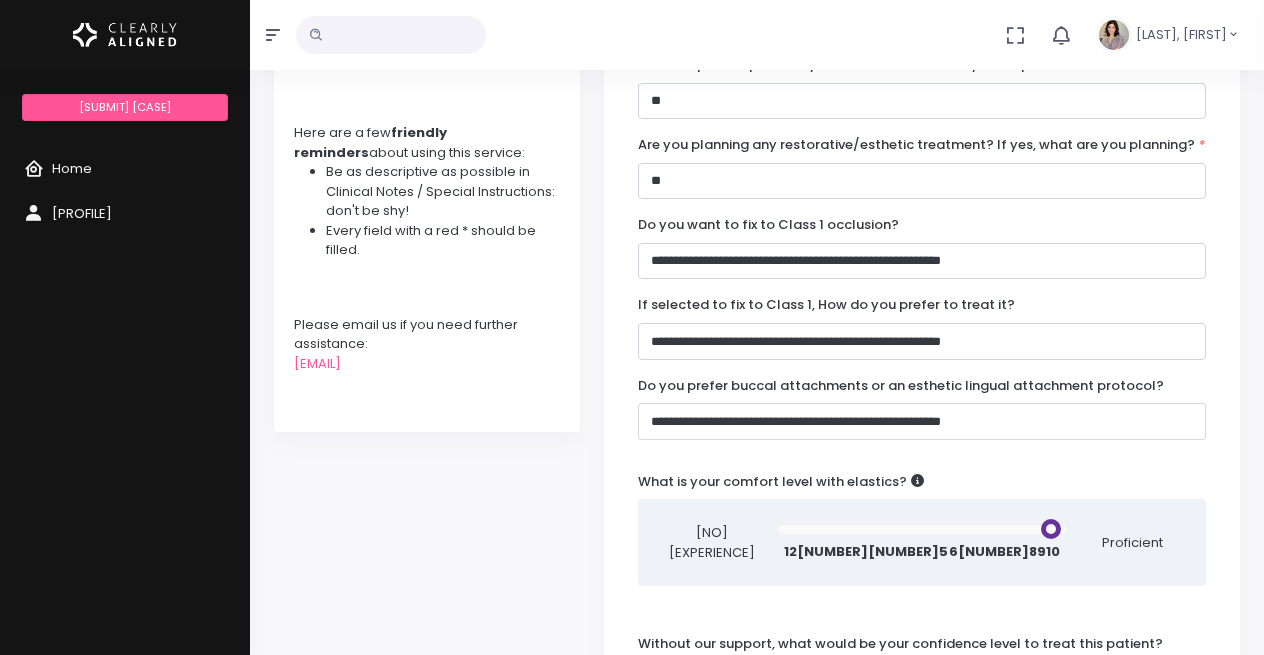 select on "**********" 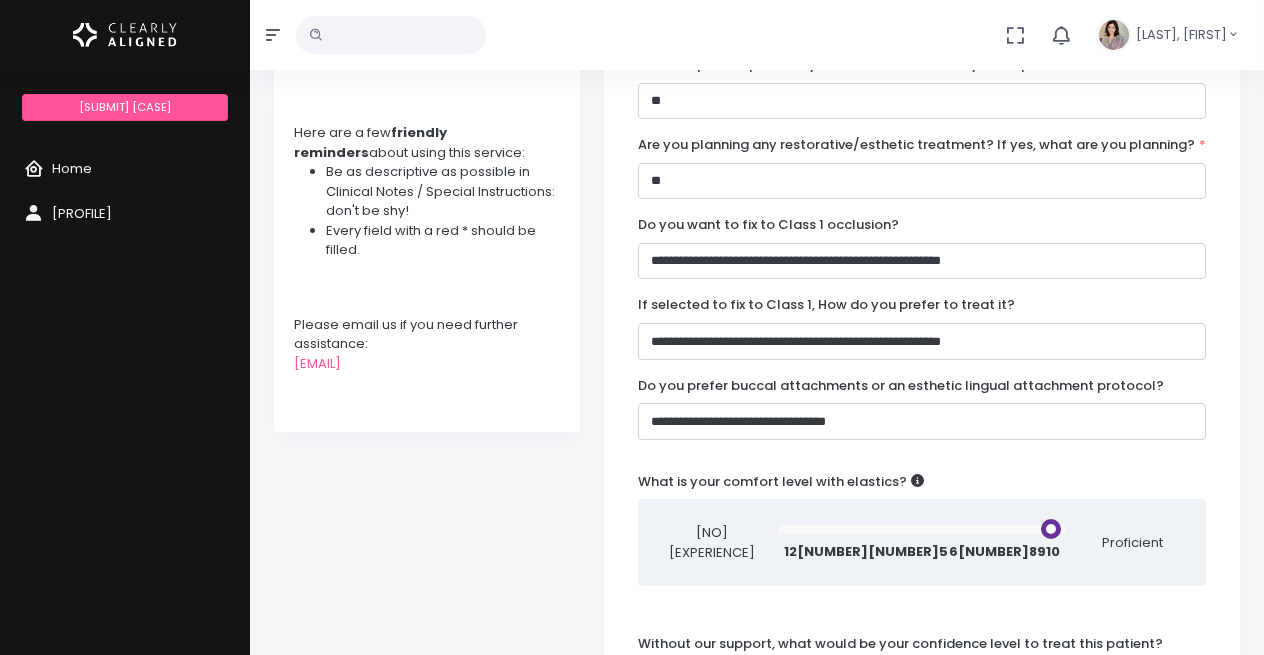 drag, startPoint x: 783, startPoint y: 483, endPoint x: 1020, endPoint y: 486, distance: 237.01898 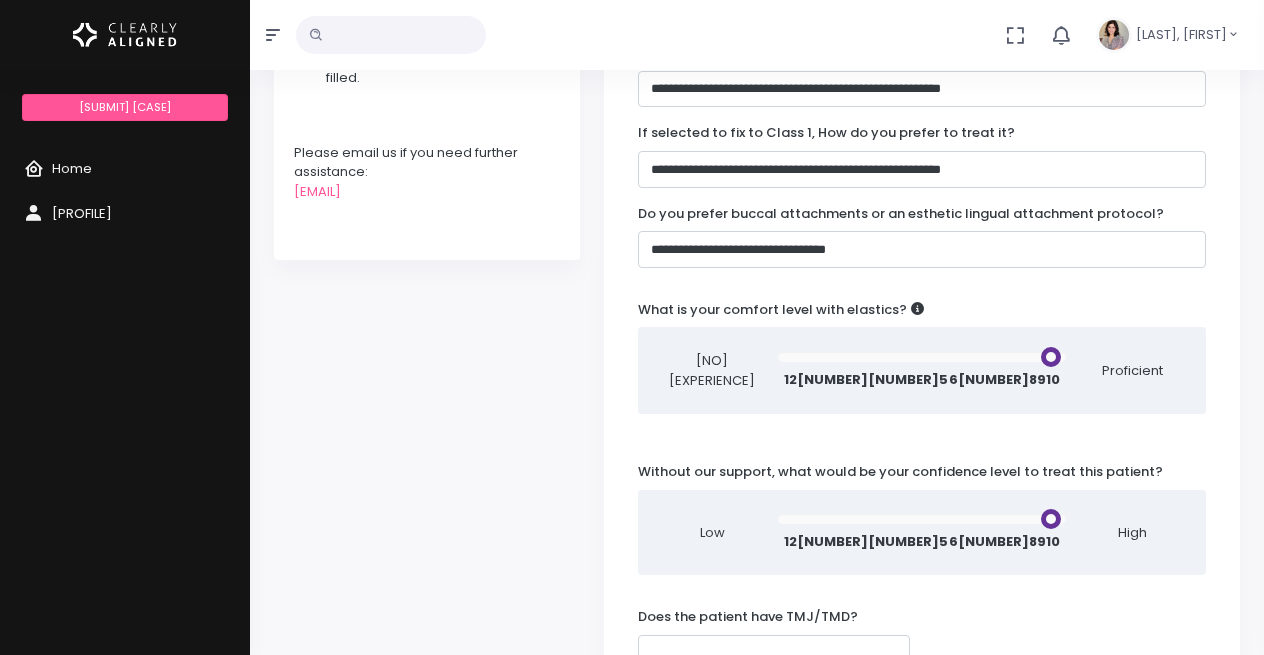 scroll, scrollTop: 785, scrollLeft: 0, axis: vertical 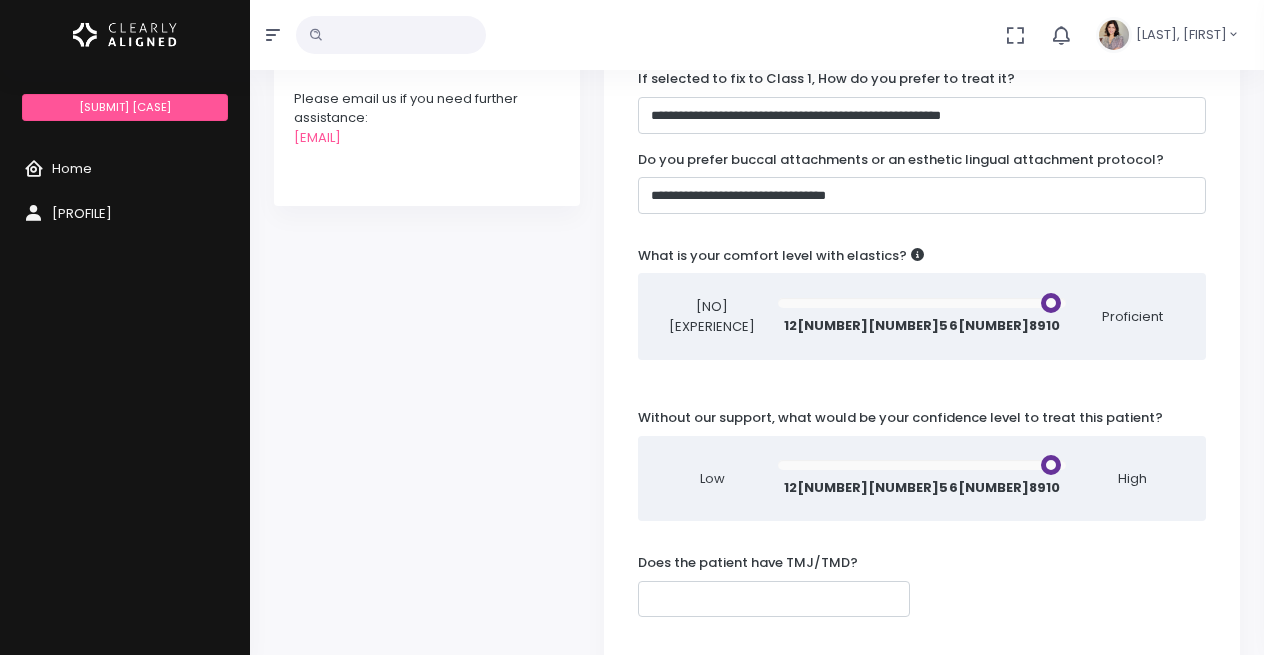 drag, startPoint x: 904, startPoint y: 422, endPoint x: 987, endPoint y: 421, distance: 83.00603 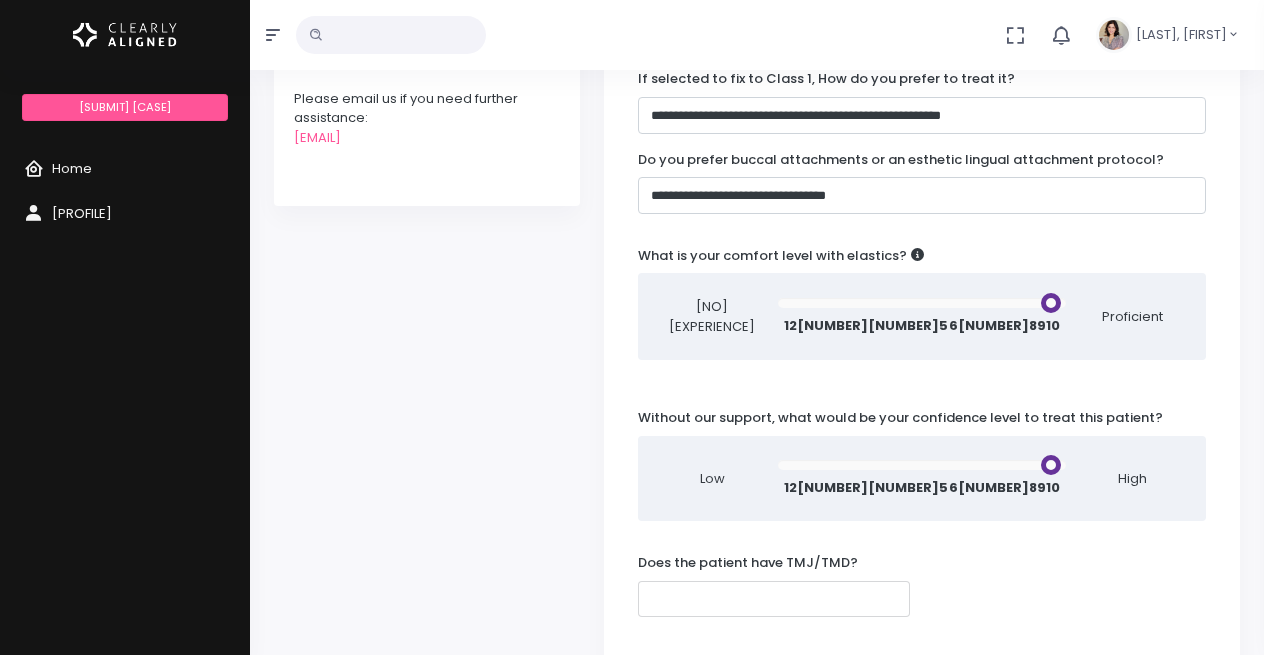 click at bounding box center [774, 599] 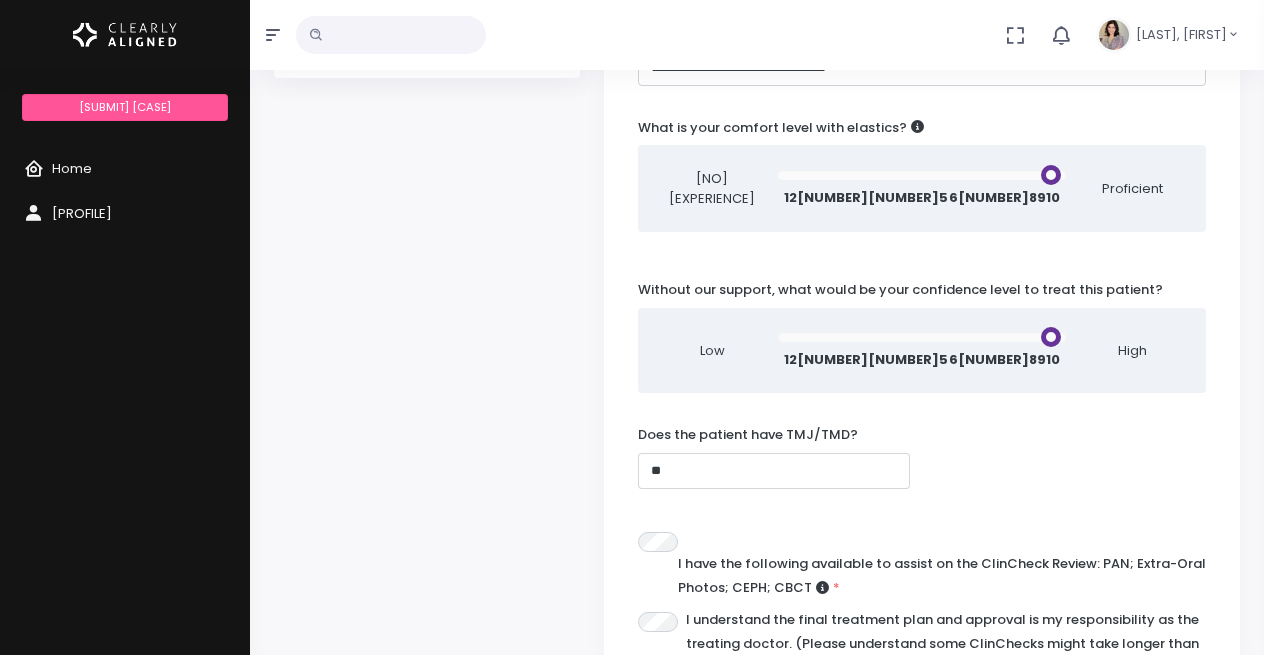 scroll, scrollTop: 967, scrollLeft: 0, axis: vertical 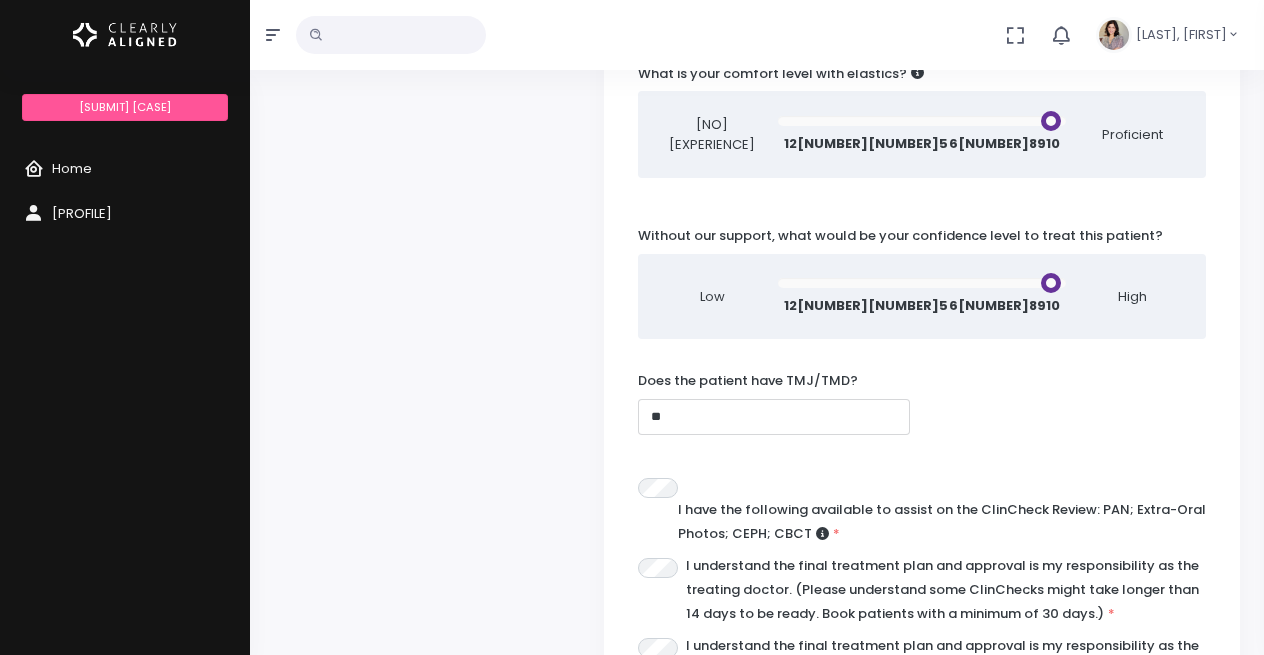 type on "**" 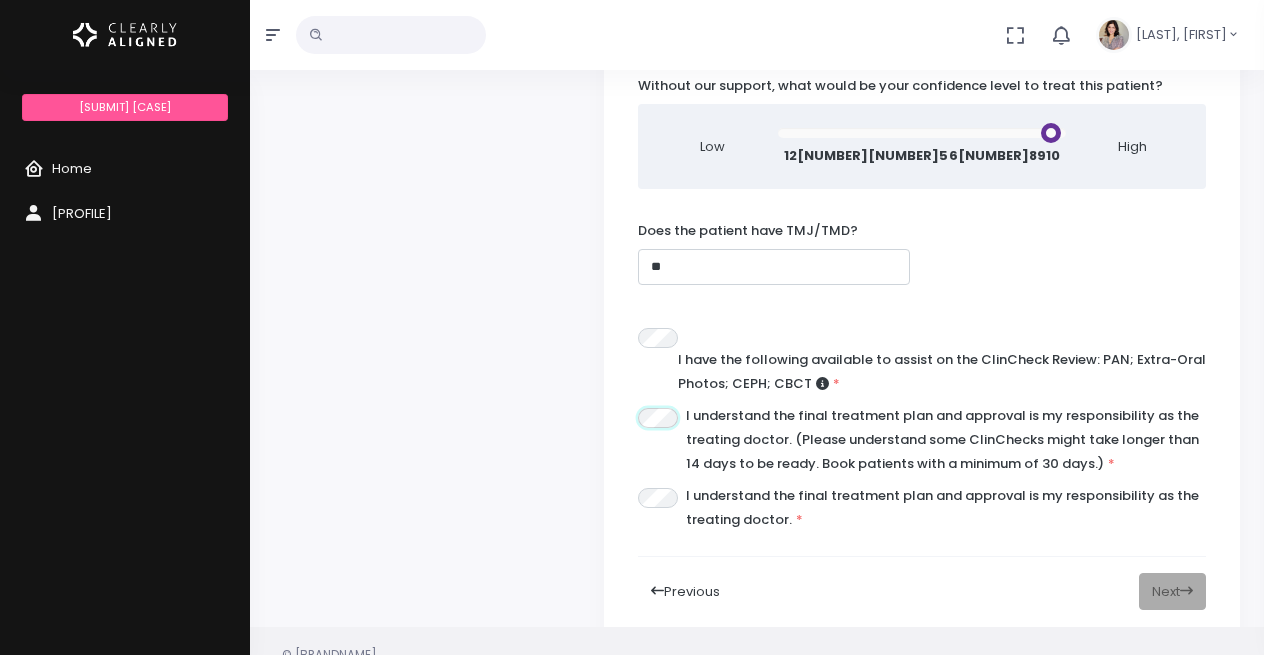 scroll, scrollTop: 1128, scrollLeft: 0, axis: vertical 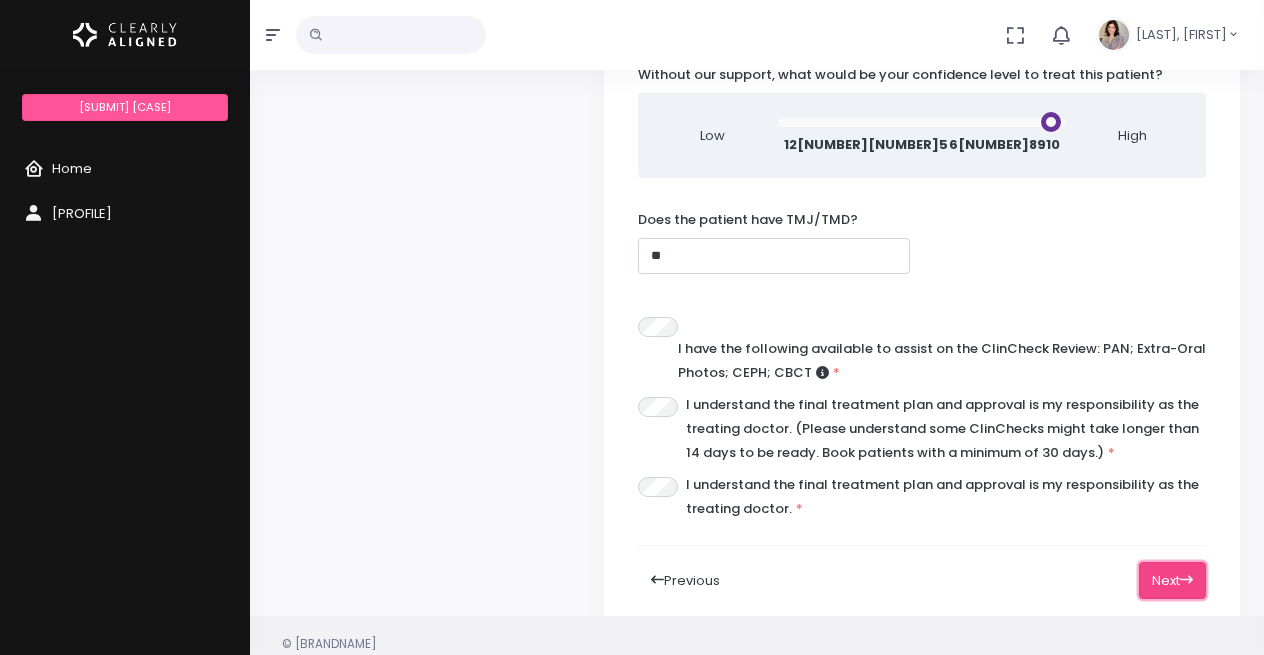click on "Next" at bounding box center [1172, 580] 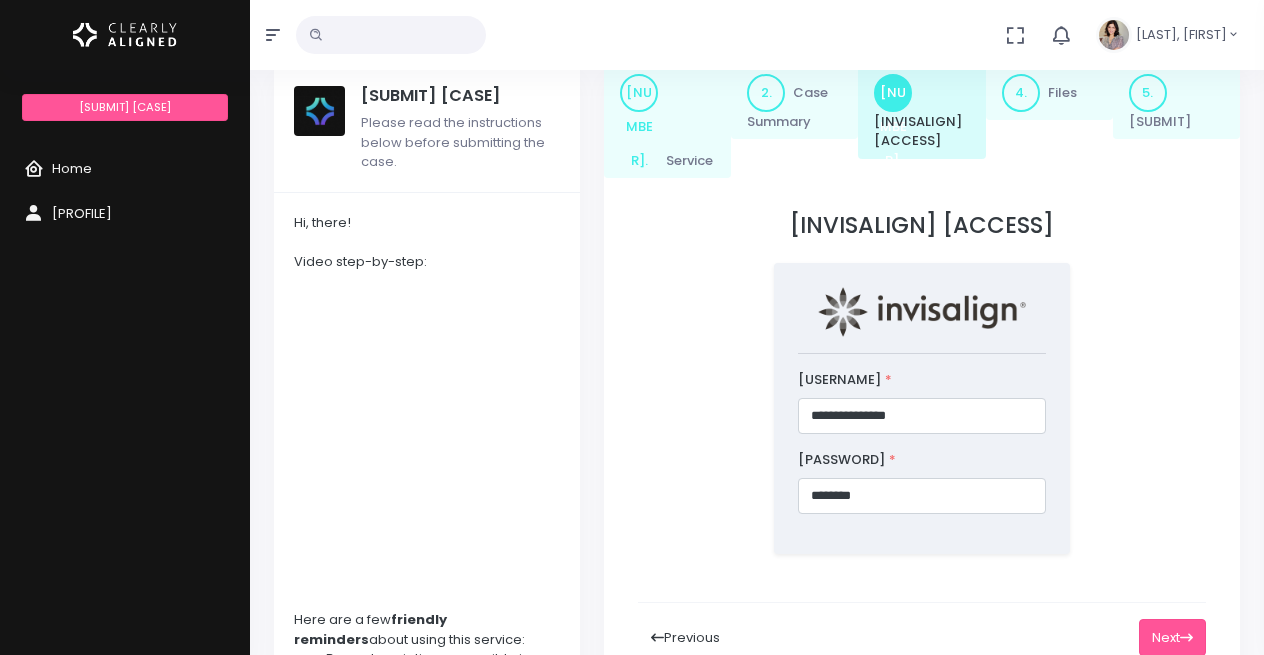 scroll, scrollTop: 69, scrollLeft: 0, axis: vertical 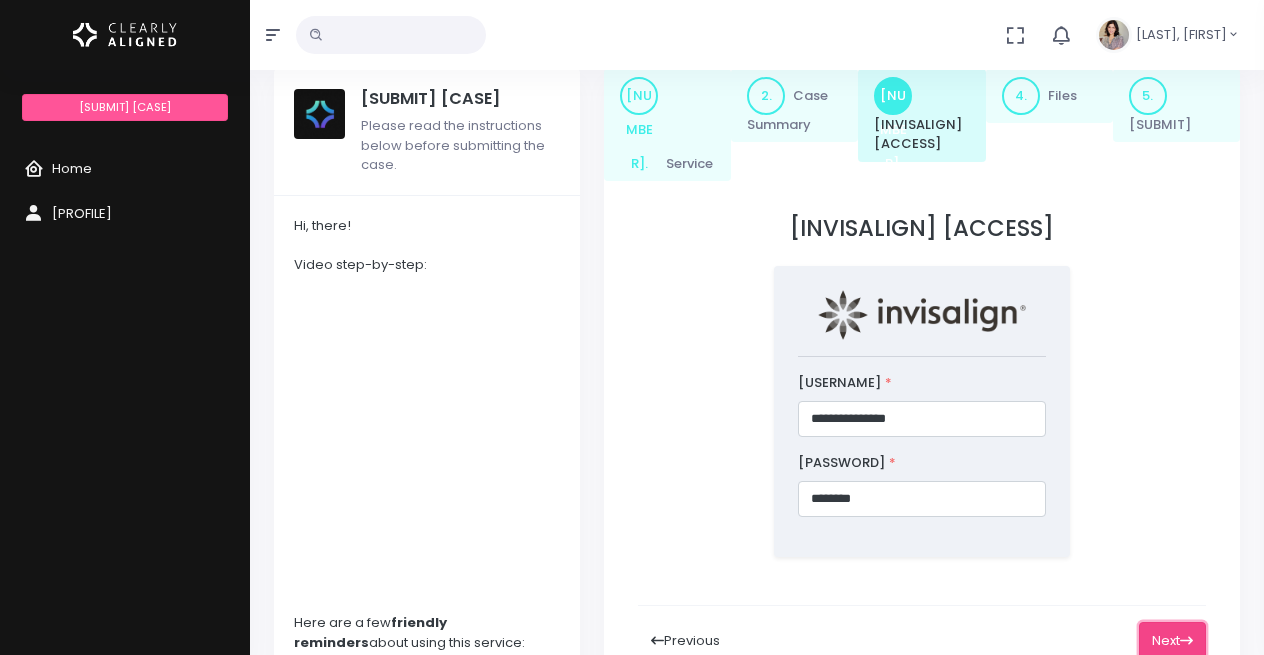 click on "Next" at bounding box center (1172, 640) 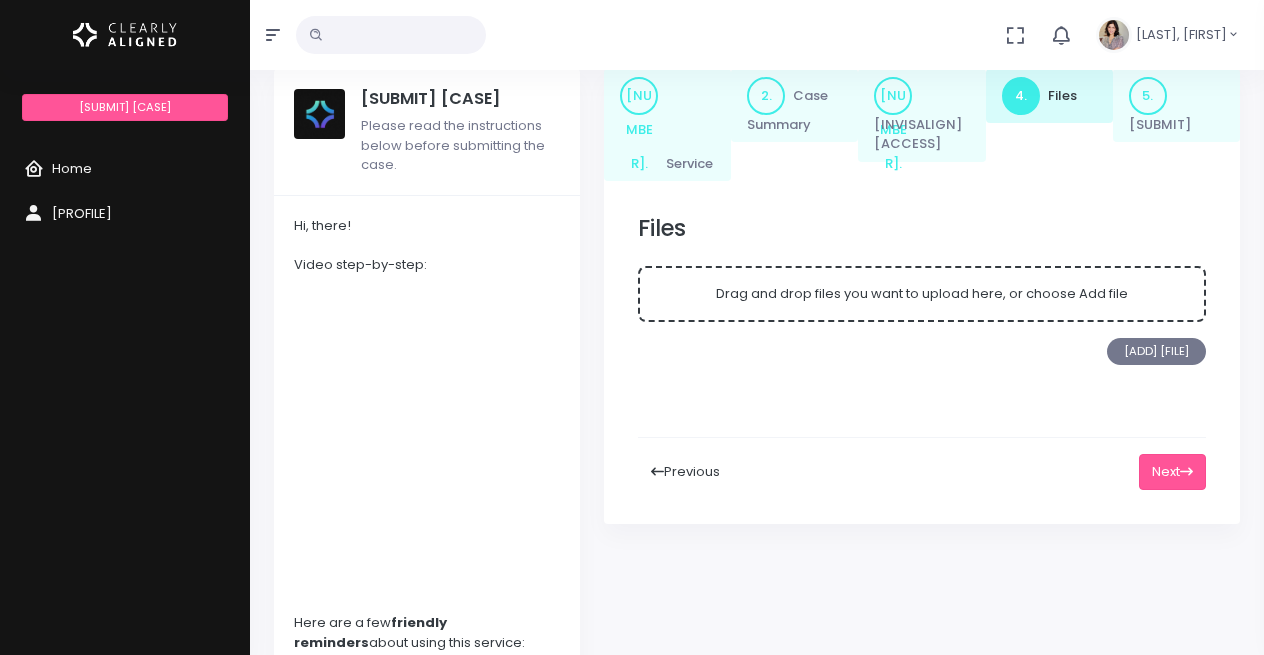 click on "[ADD] [FILE]" at bounding box center (1156, 351) 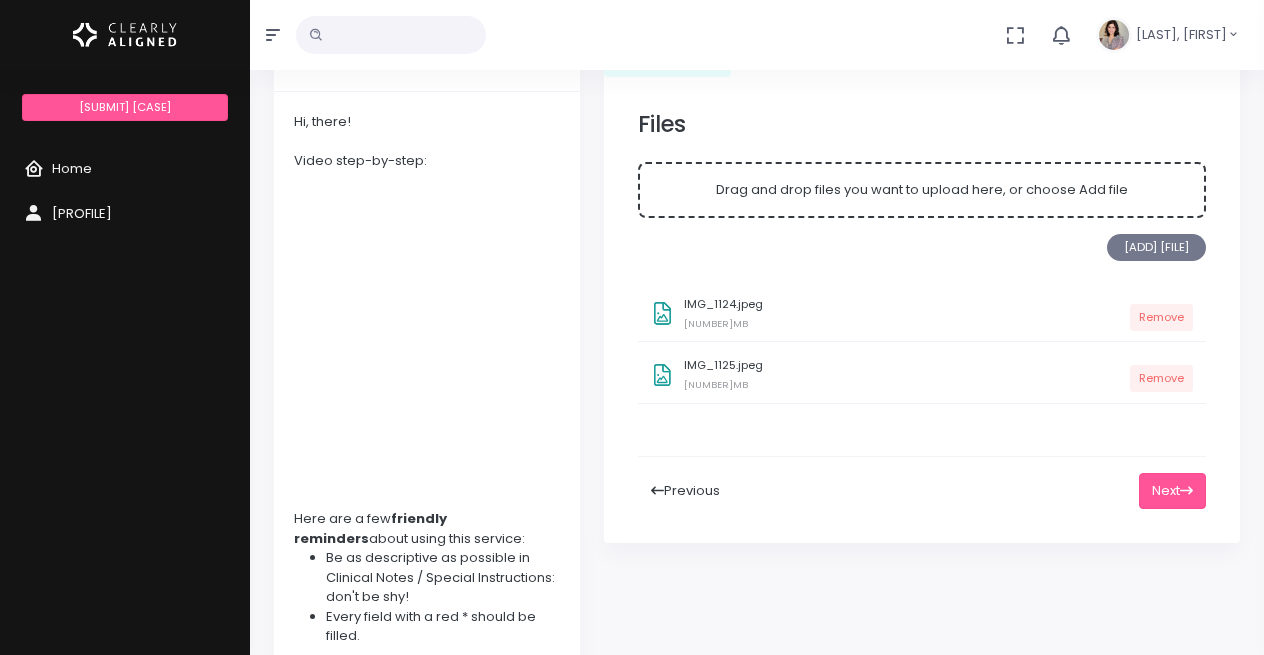 scroll, scrollTop: 174, scrollLeft: 0, axis: vertical 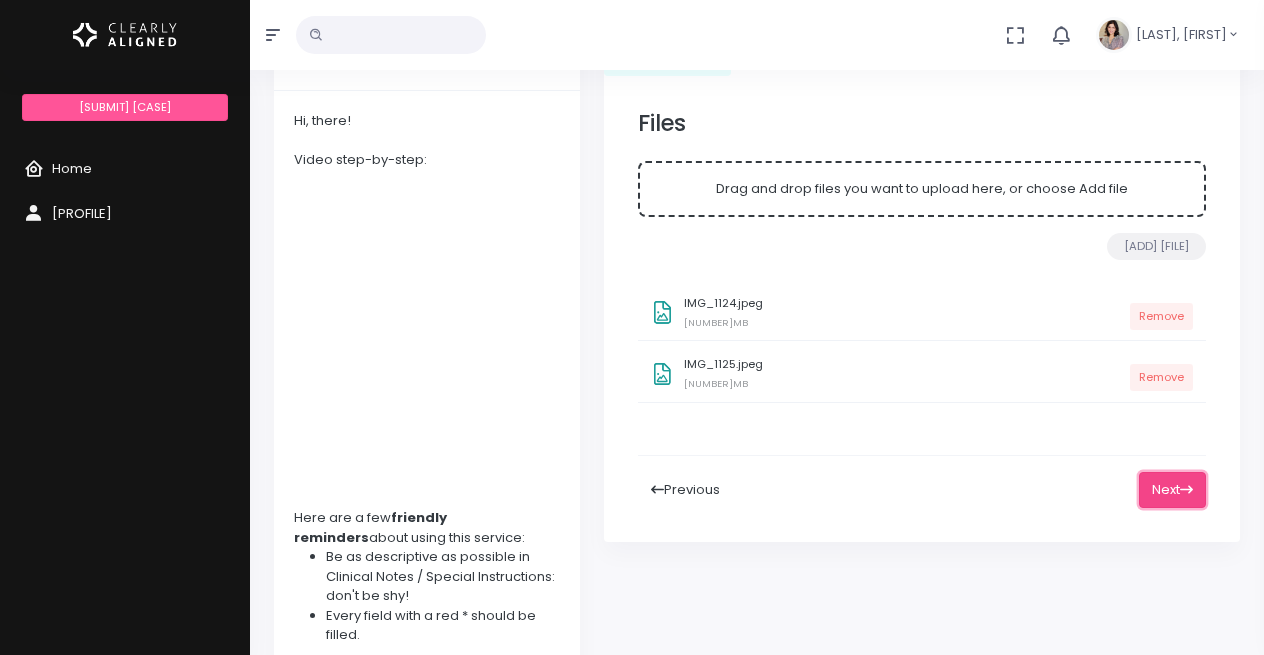 click on "Next" at bounding box center [1172, 490] 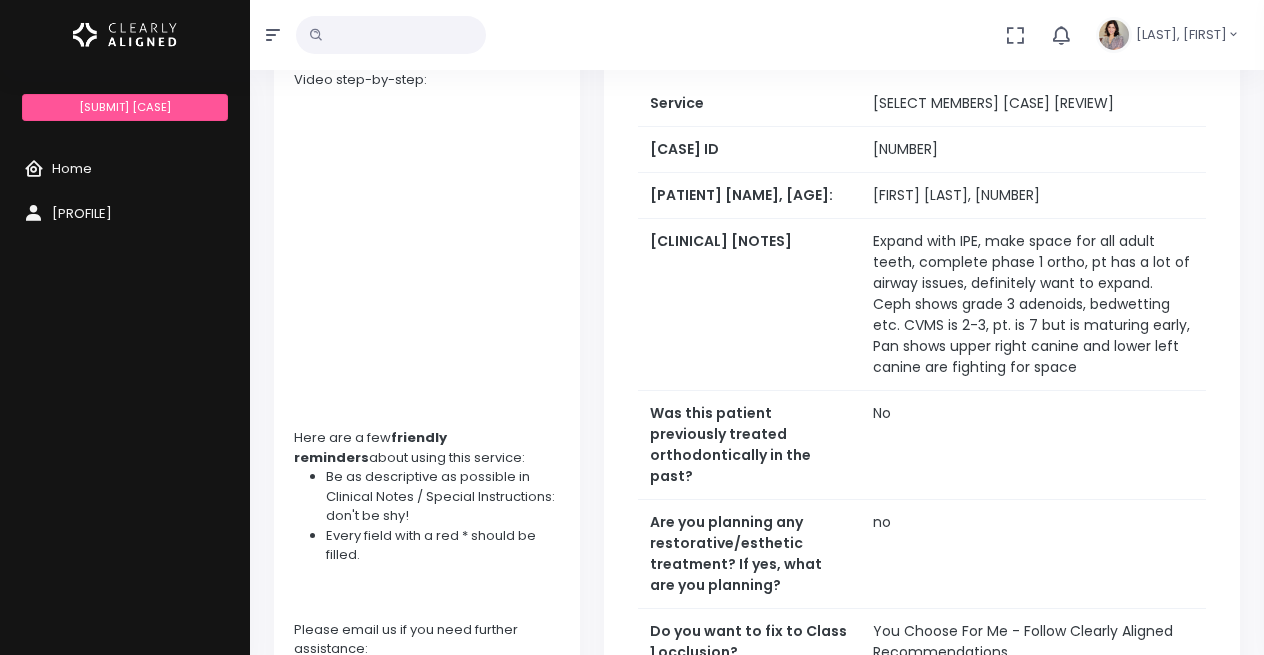 scroll, scrollTop: 256, scrollLeft: 0, axis: vertical 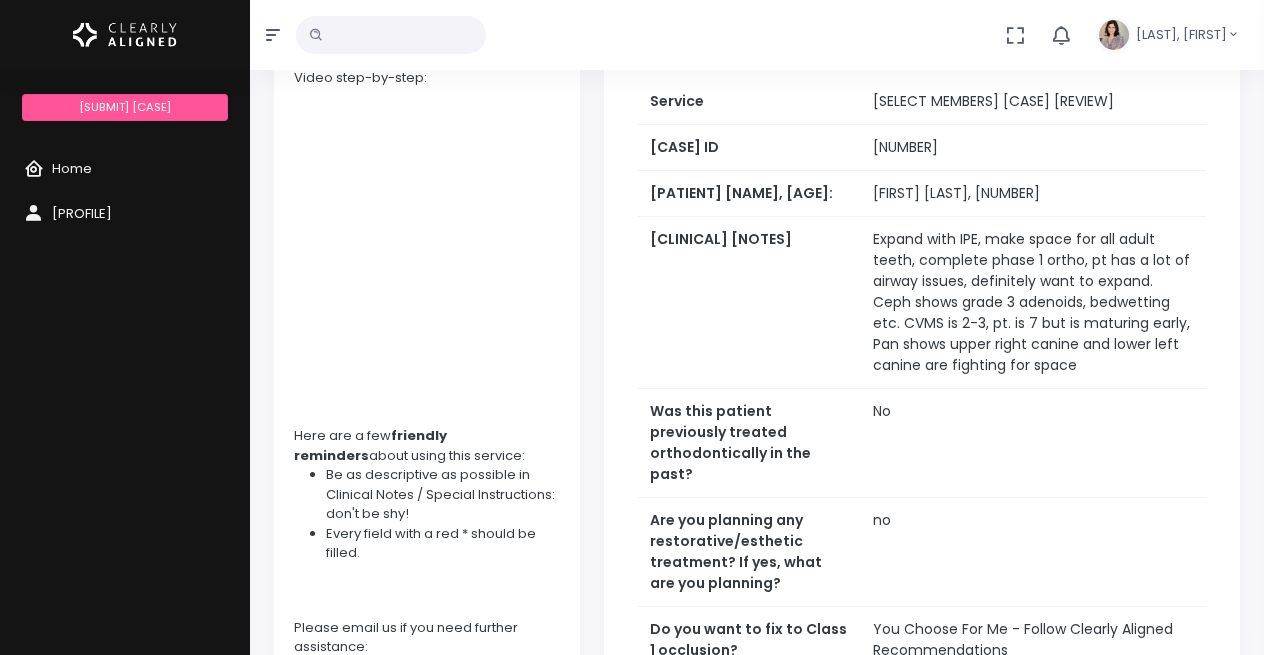 click on "Expand with IPE, make space for all adult teeth, complete phase 1 ortho, pt has a lot of airway issues, definitely want to expand. Ceph shows grade 3 adenoids, bedwetting etc. CVMS is 2-3, pt. is 7 but is maturing early, Pan shows upper right canine and lower left canine are fighting for space" at bounding box center (1033, 102) 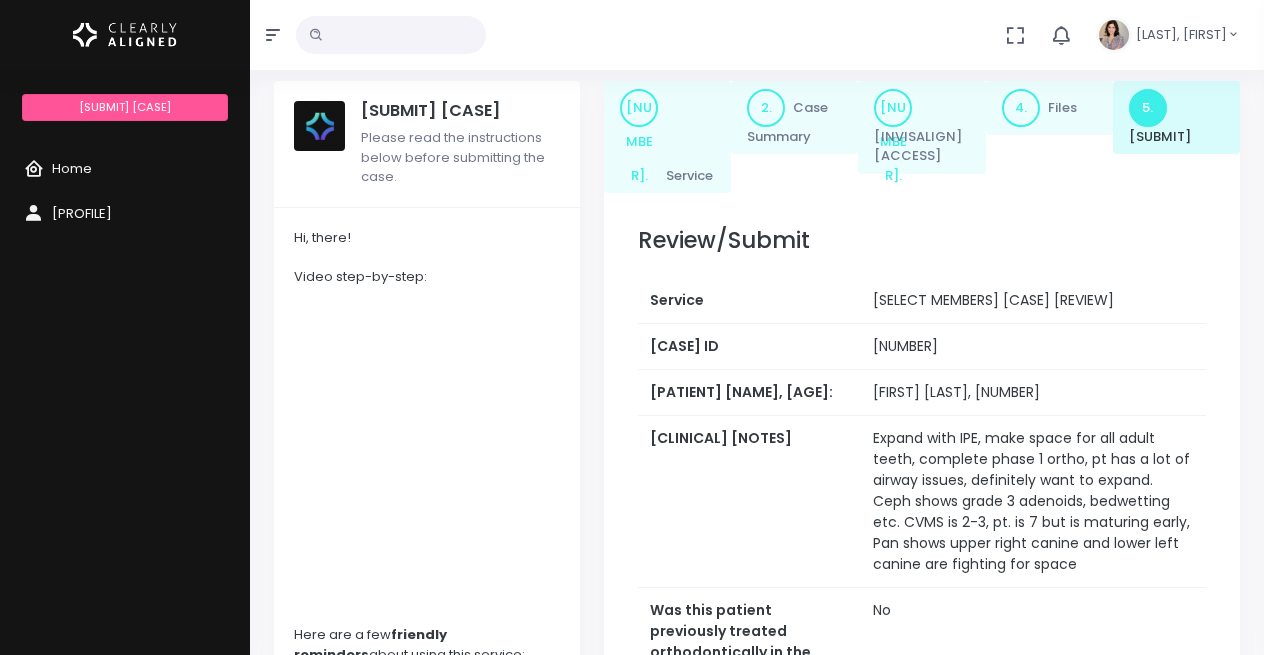 scroll, scrollTop: 0, scrollLeft: 0, axis: both 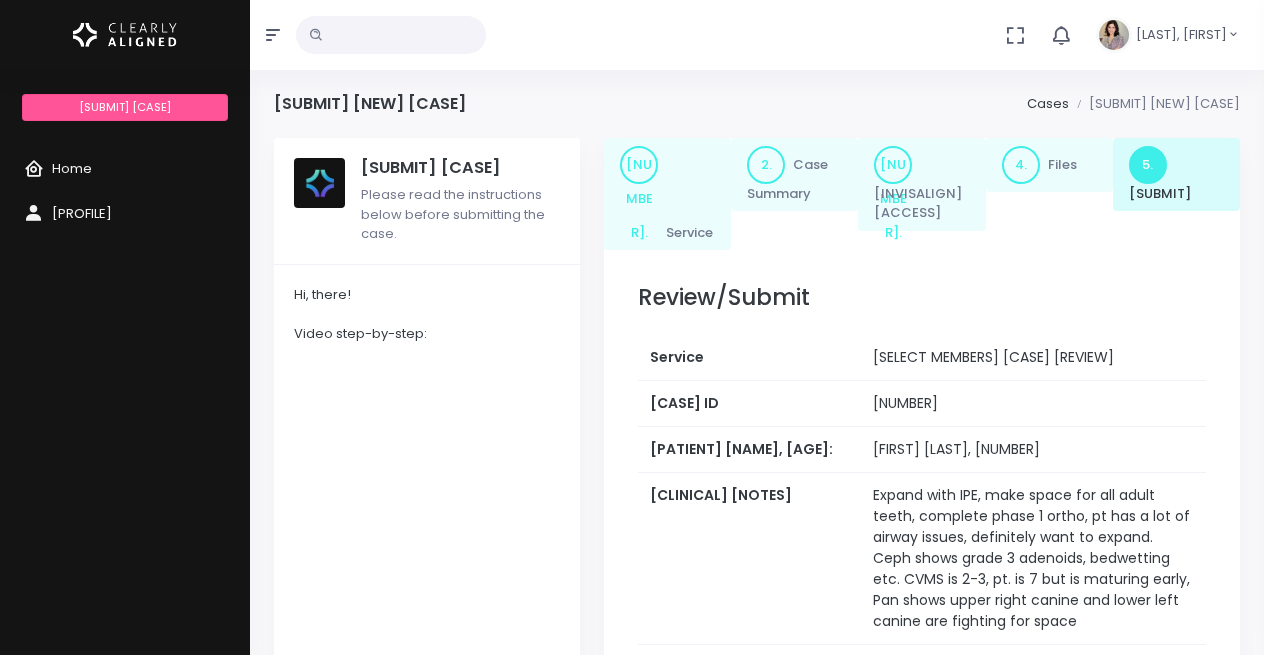 click on "2." at bounding box center (639, 165) 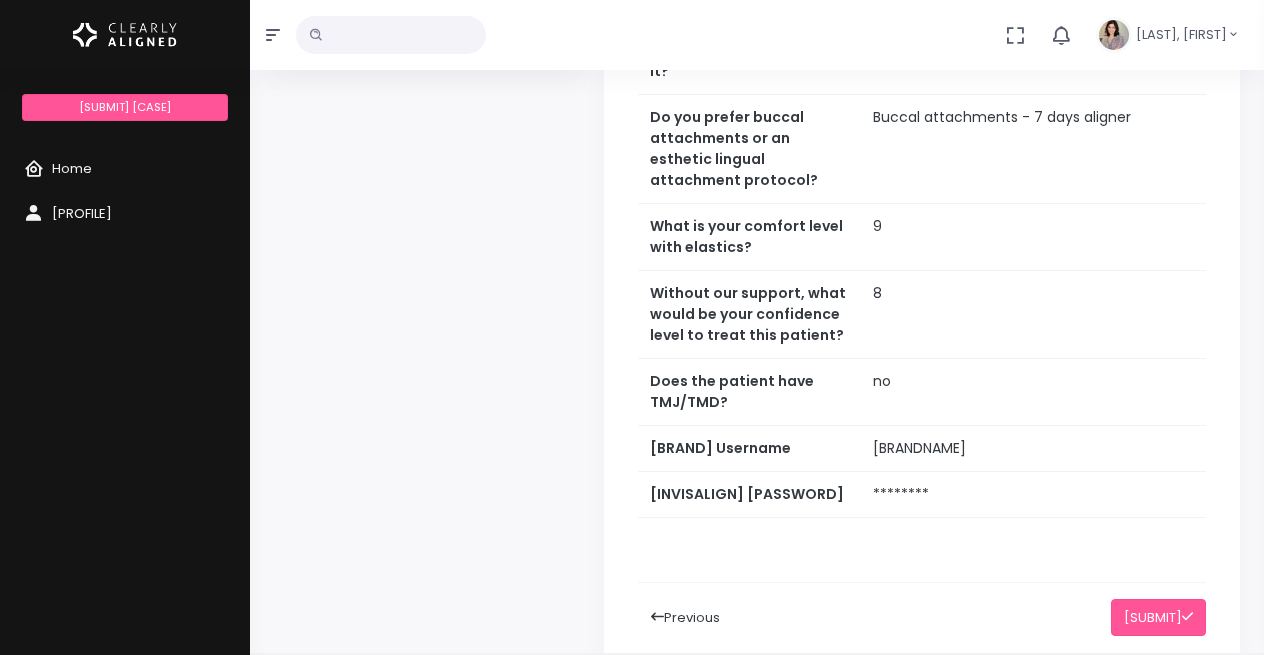 scroll, scrollTop: 1082, scrollLeft: 0, axis: vertical 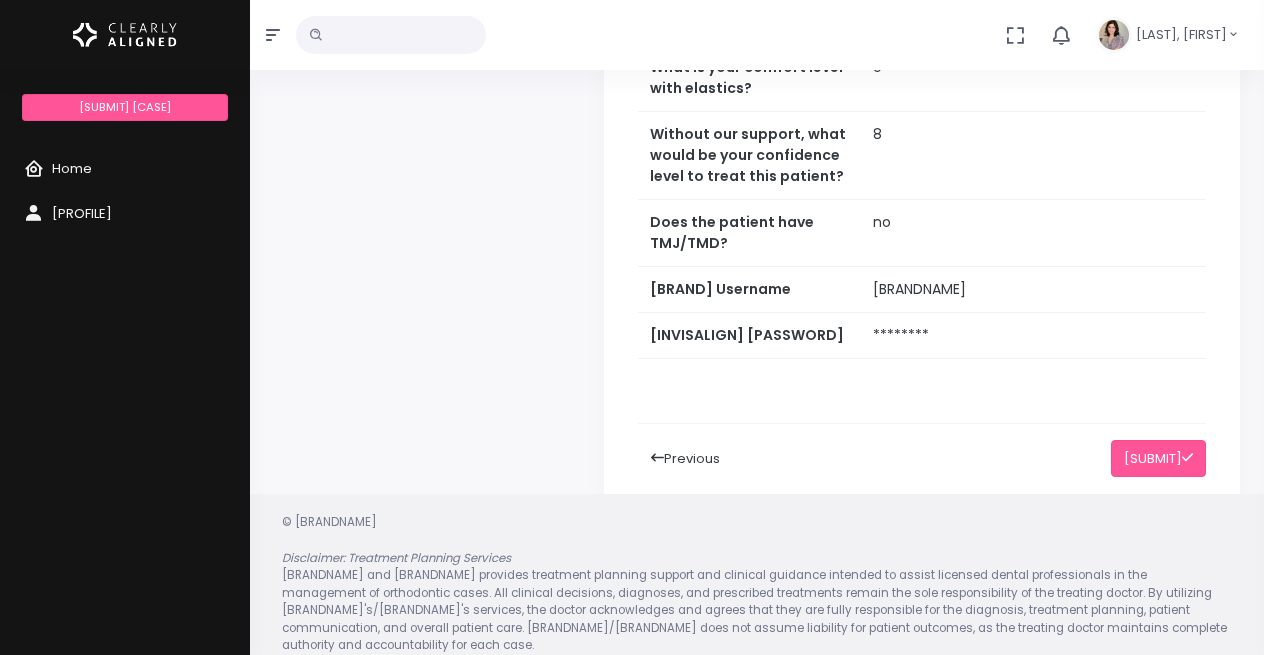 click on "Previous" at bounding box center [685, 458] 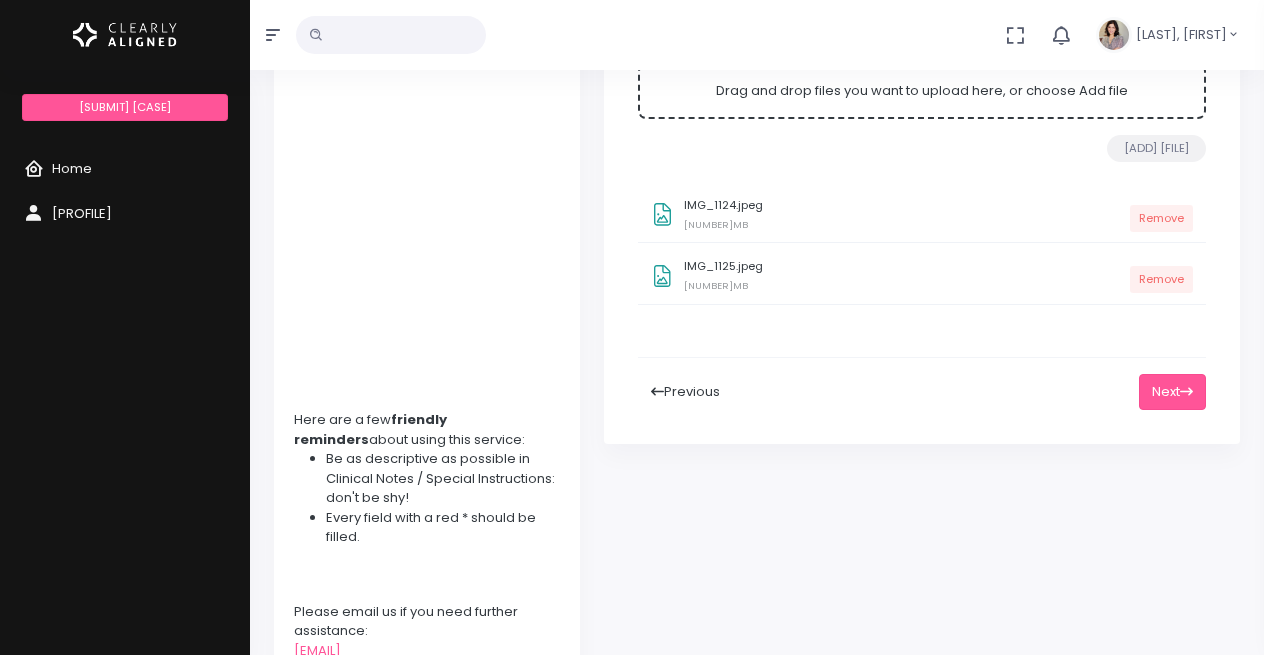 scroll, scrollTop: 211, scrollLeft: 0, axis: vertical 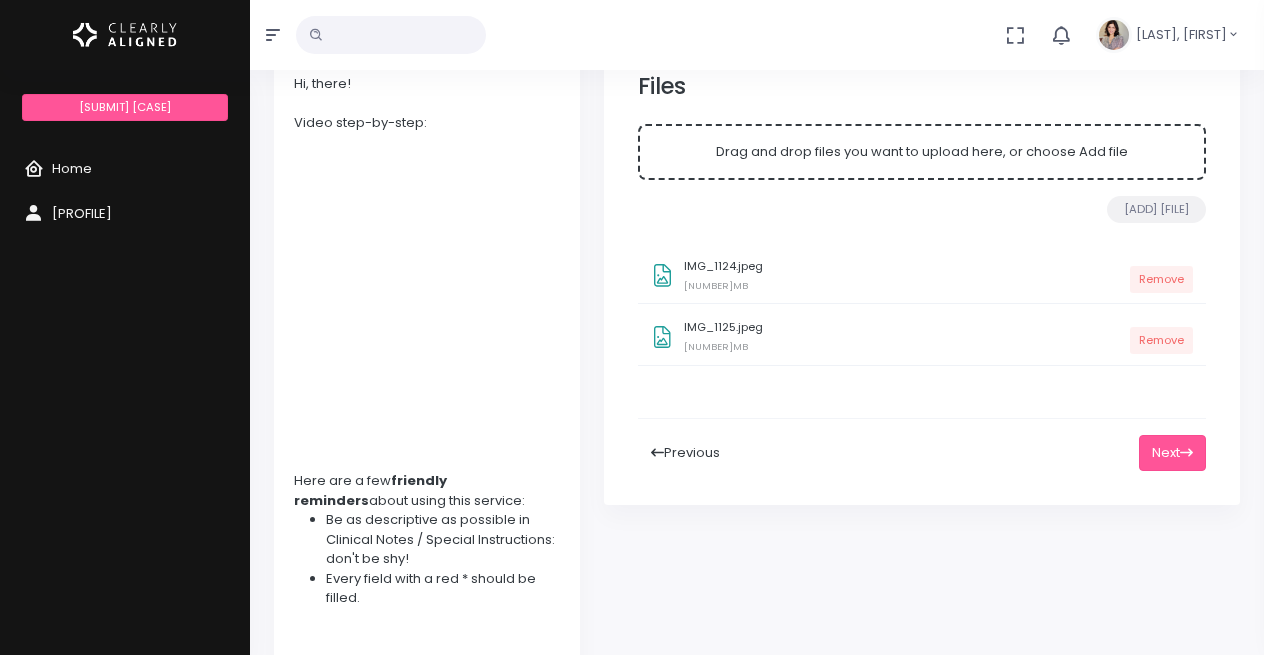 click on "Previous" at bounding box center [685, 453] 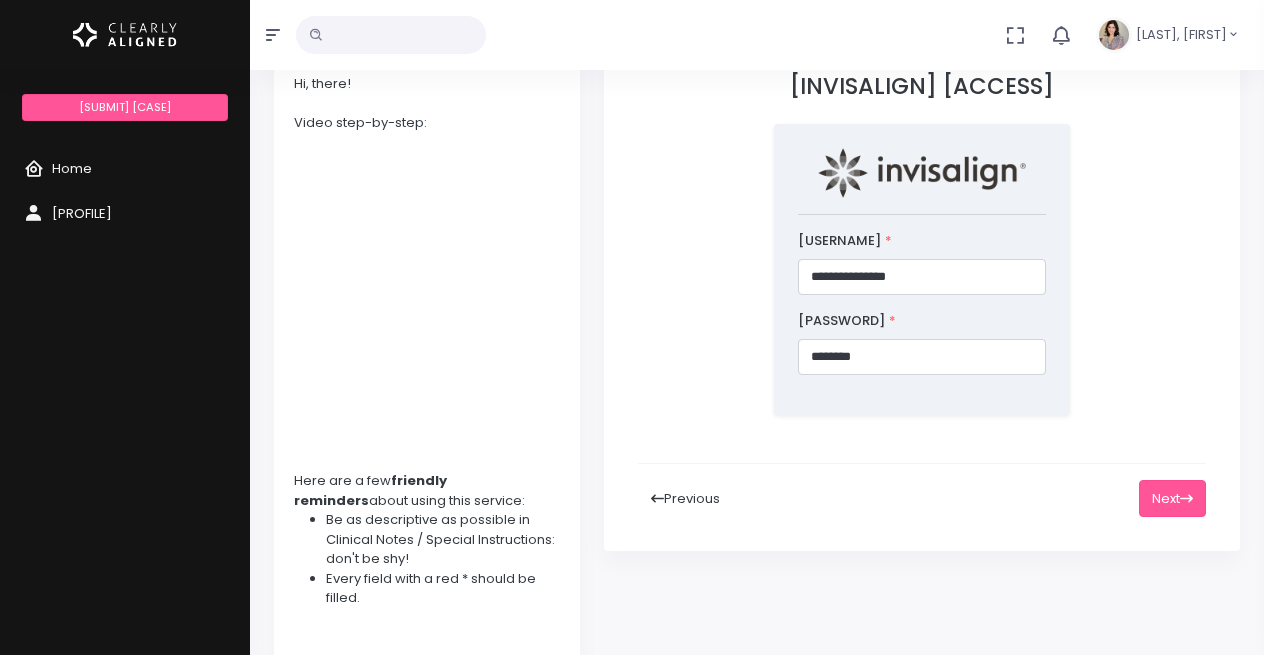 click on "Previous" at bounding box center (685, 498) 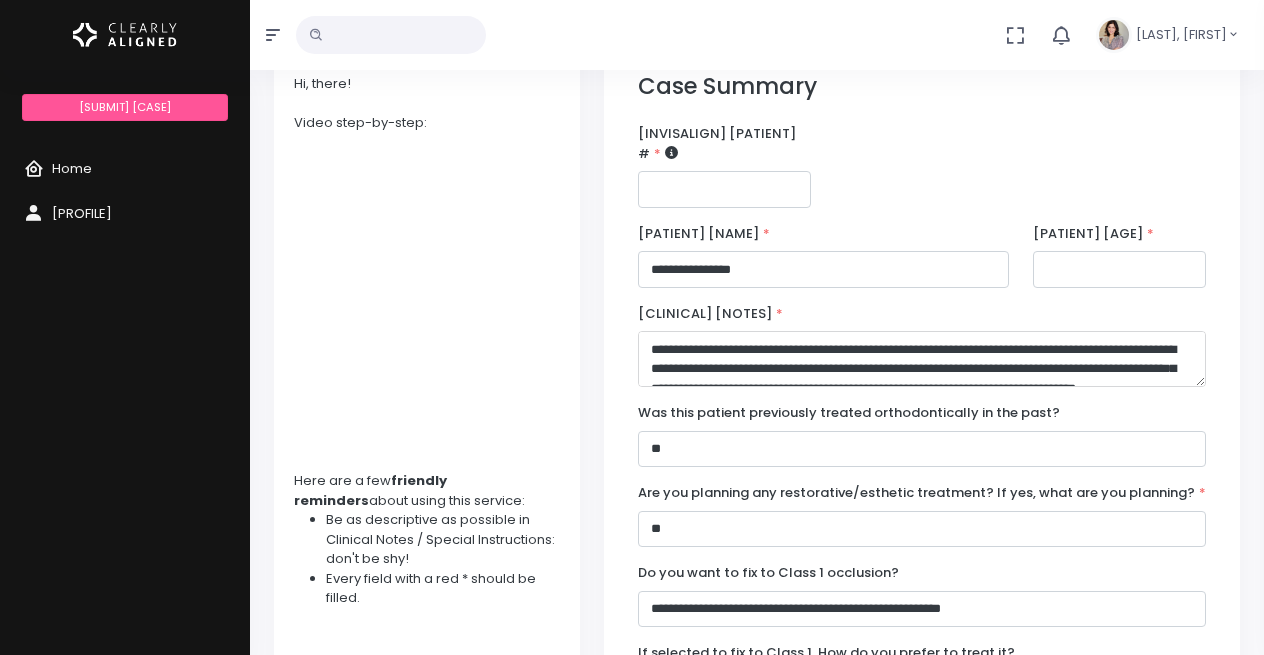 click on "**********" at bounding box center [922, 359] 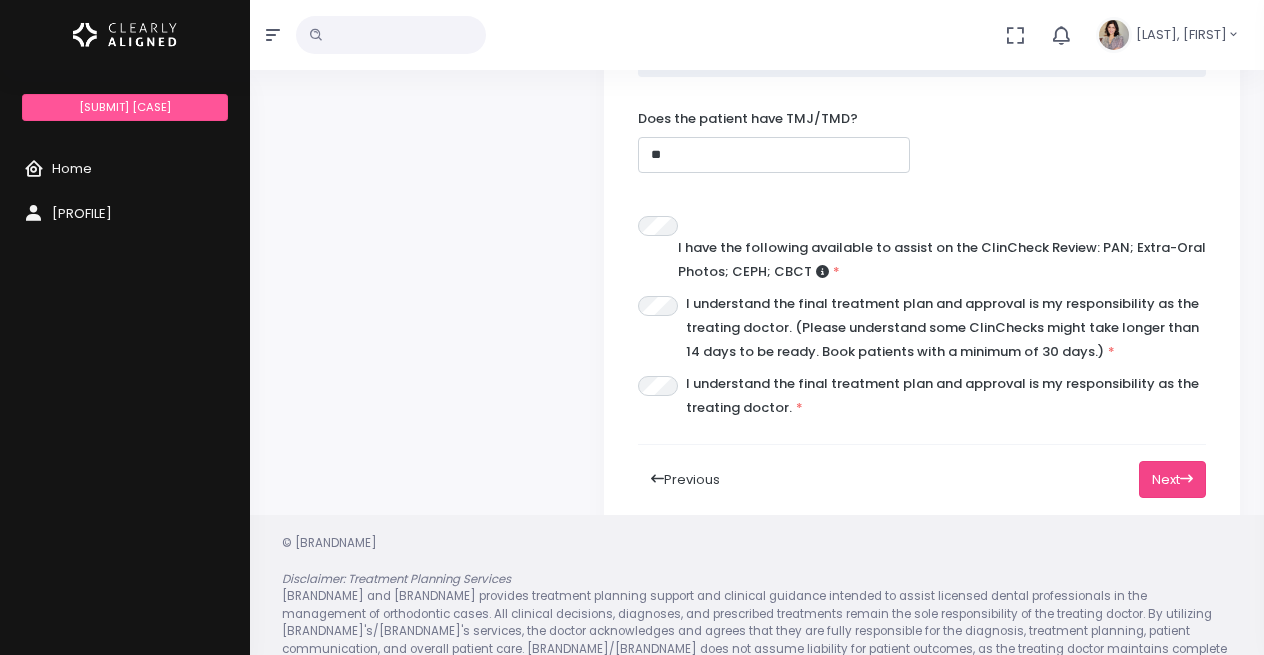 type on "**********" 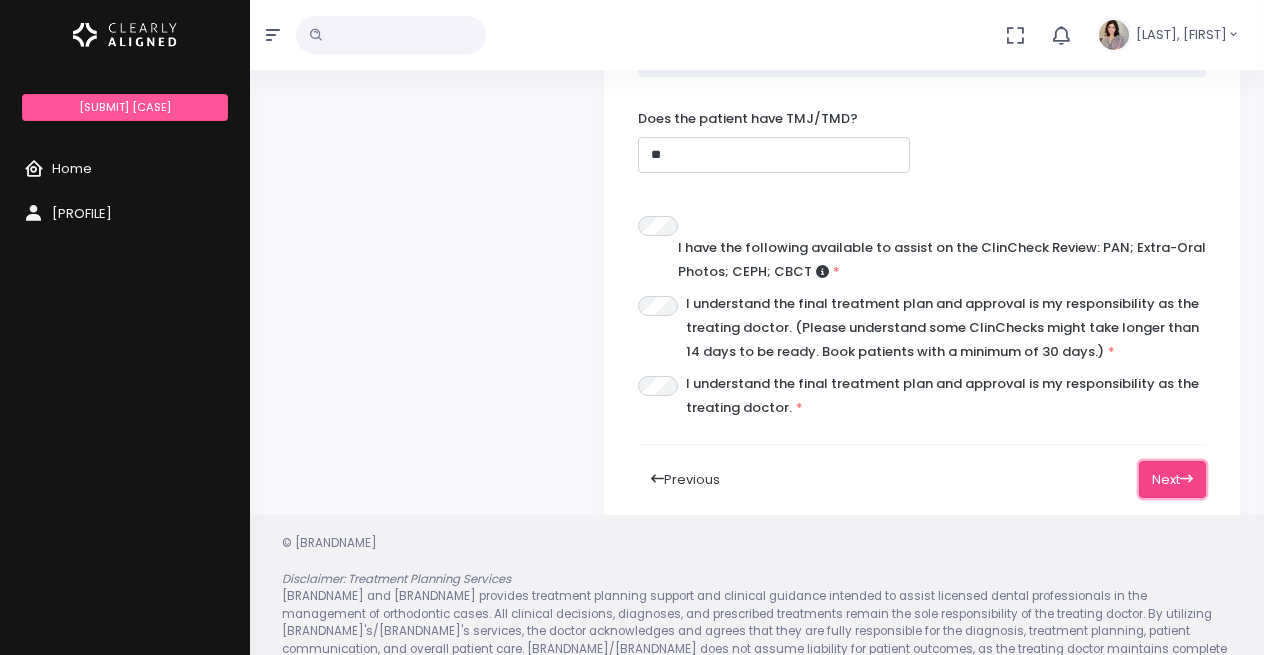 click on "Next" at bounding box center [1172, 479] 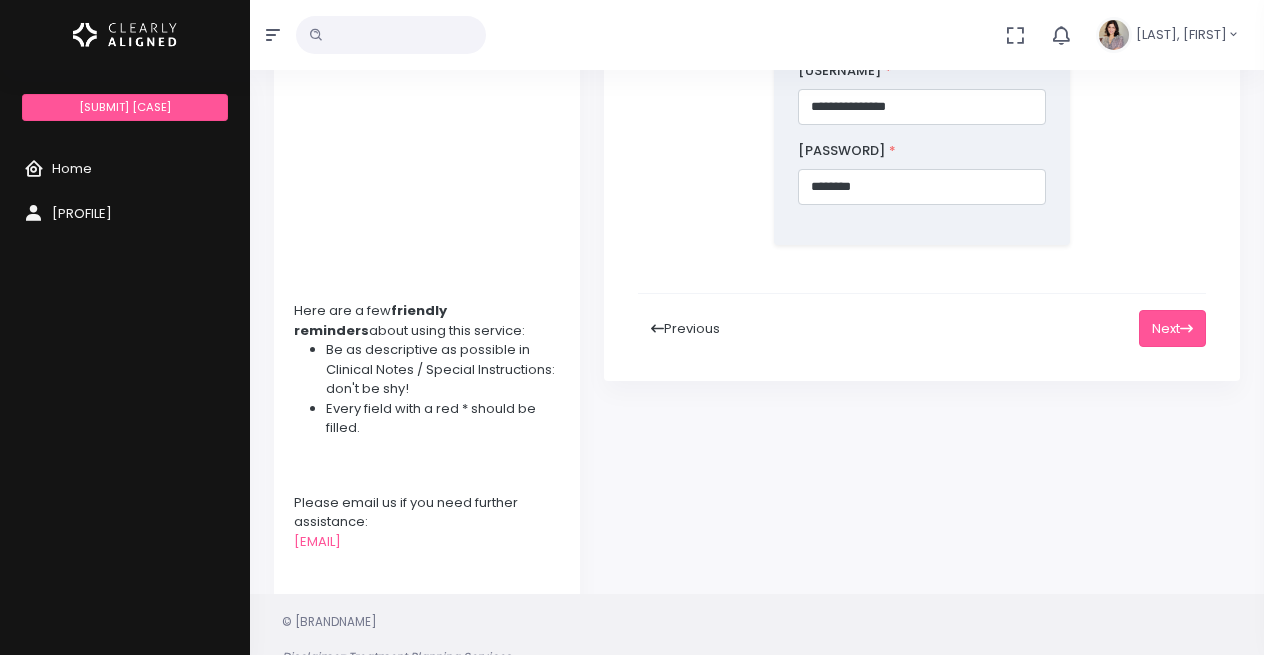 scroll, scrollTop: 383, scrollLeft: 0, axis: vertical 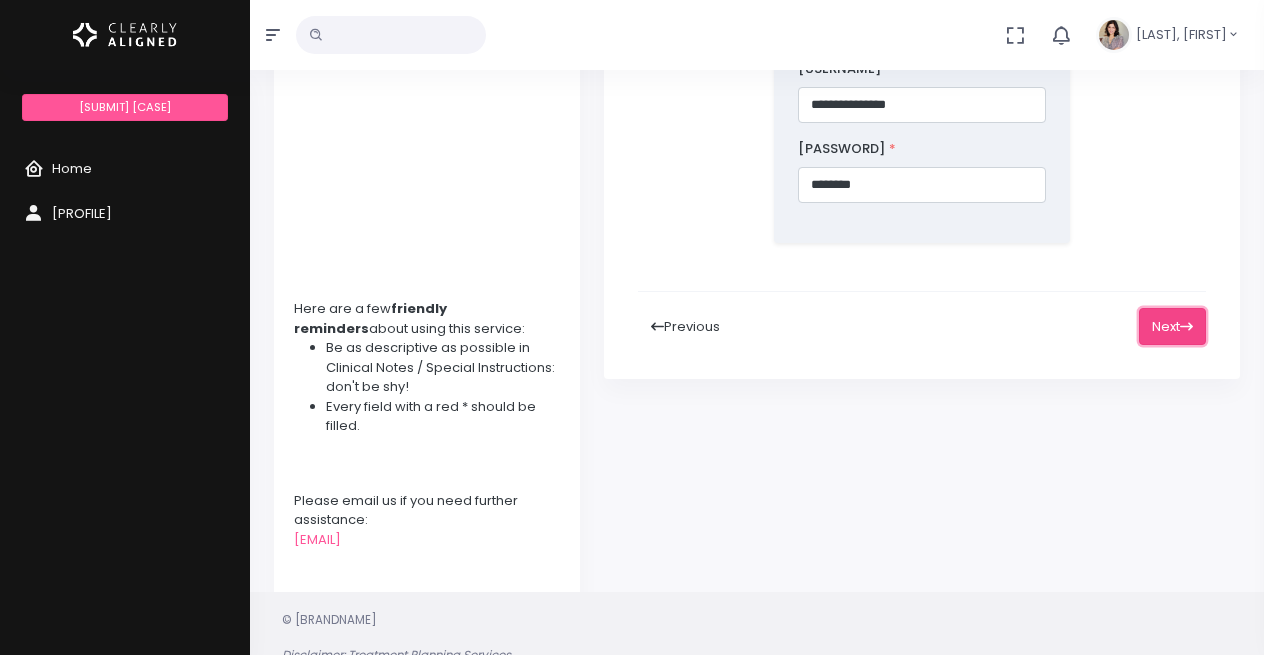 click on "Next" at bounding box center [1172, 326] 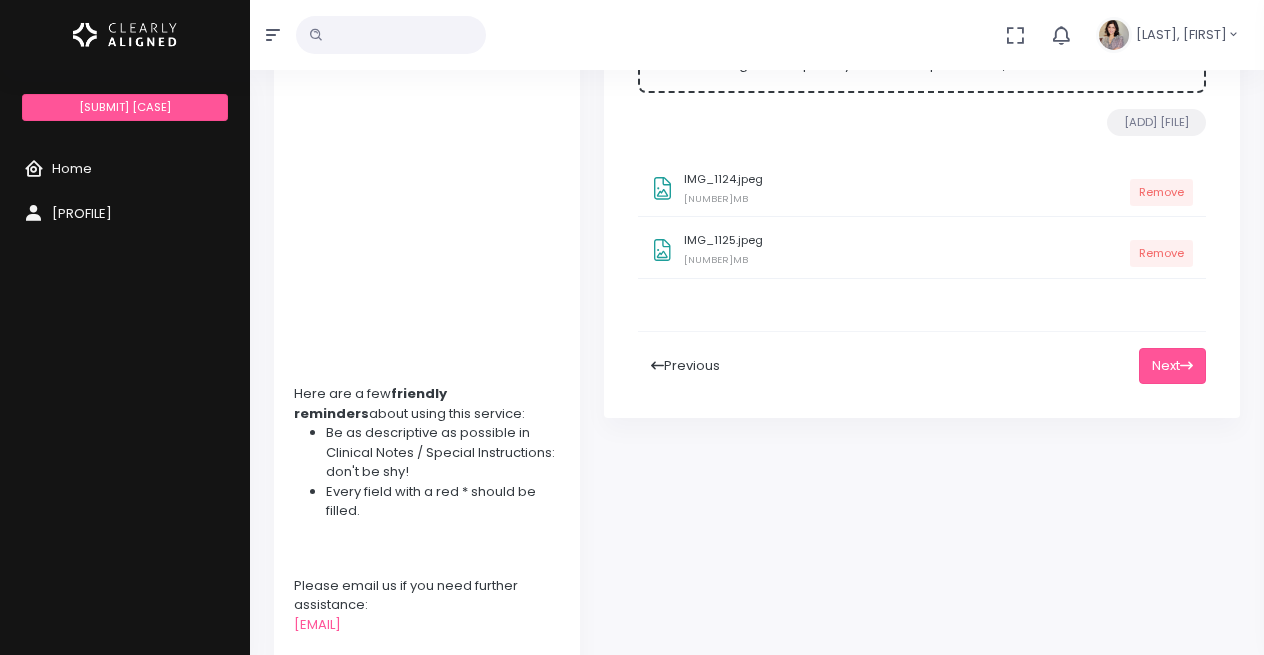 scroll, scrollTop: 262, scrollLeft: 0, axis: vertical 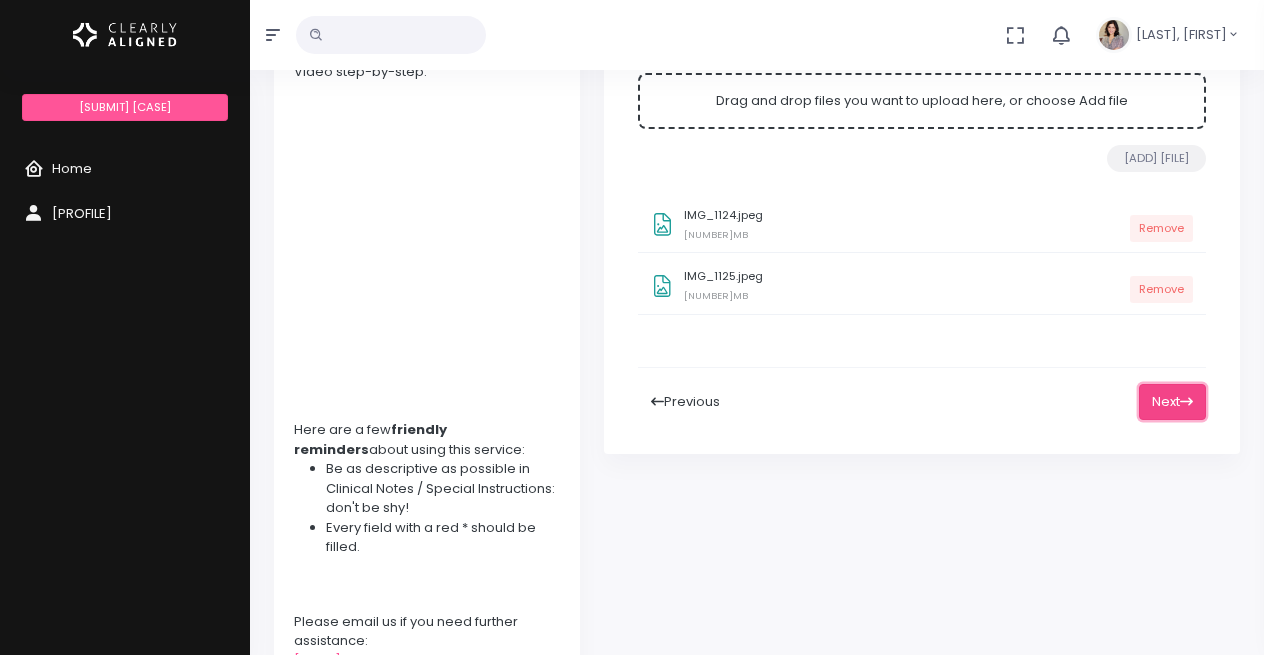 click on "Next" at bounding box center [1172, 402] 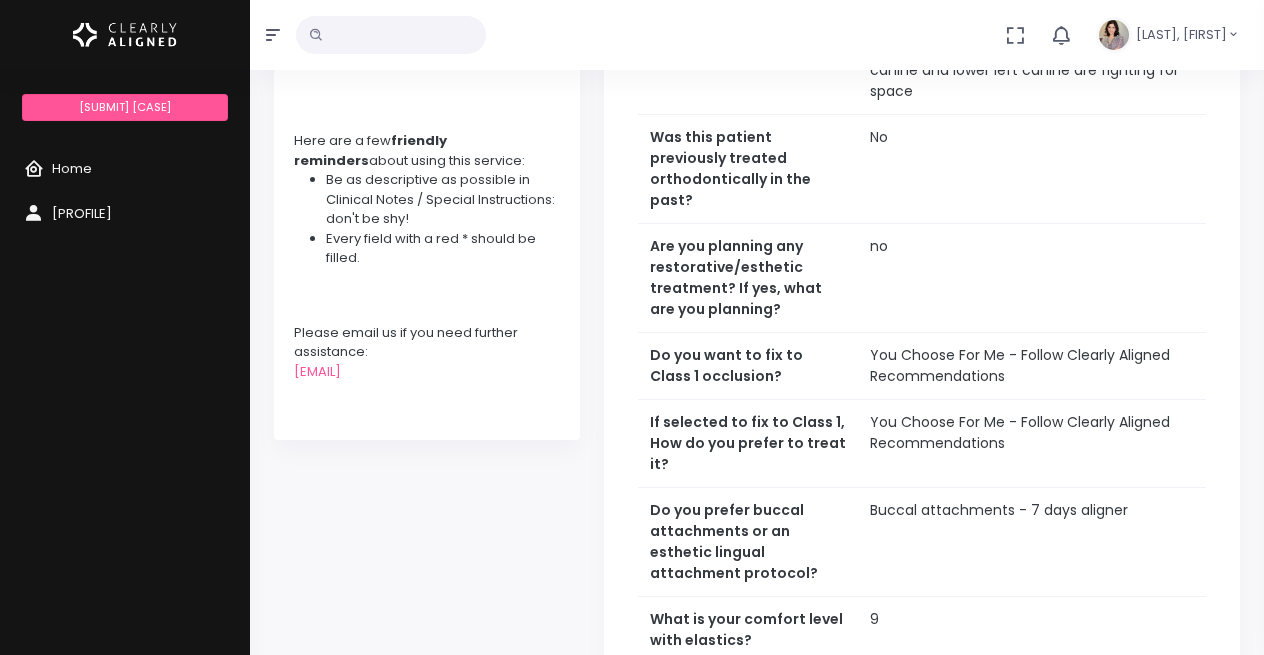 scroll, scrollTop: 1082, scrollLeft: 0, axis: vertical 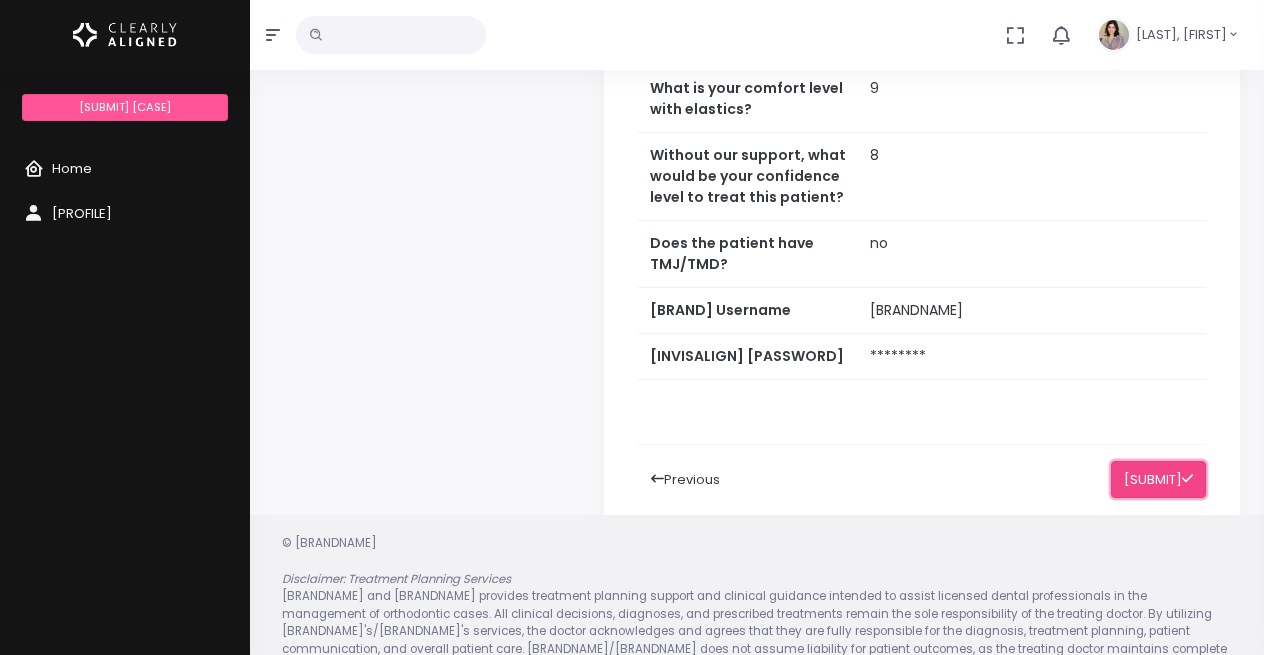 click on "[SUBMIT]" at bounding box center (1158, 479) 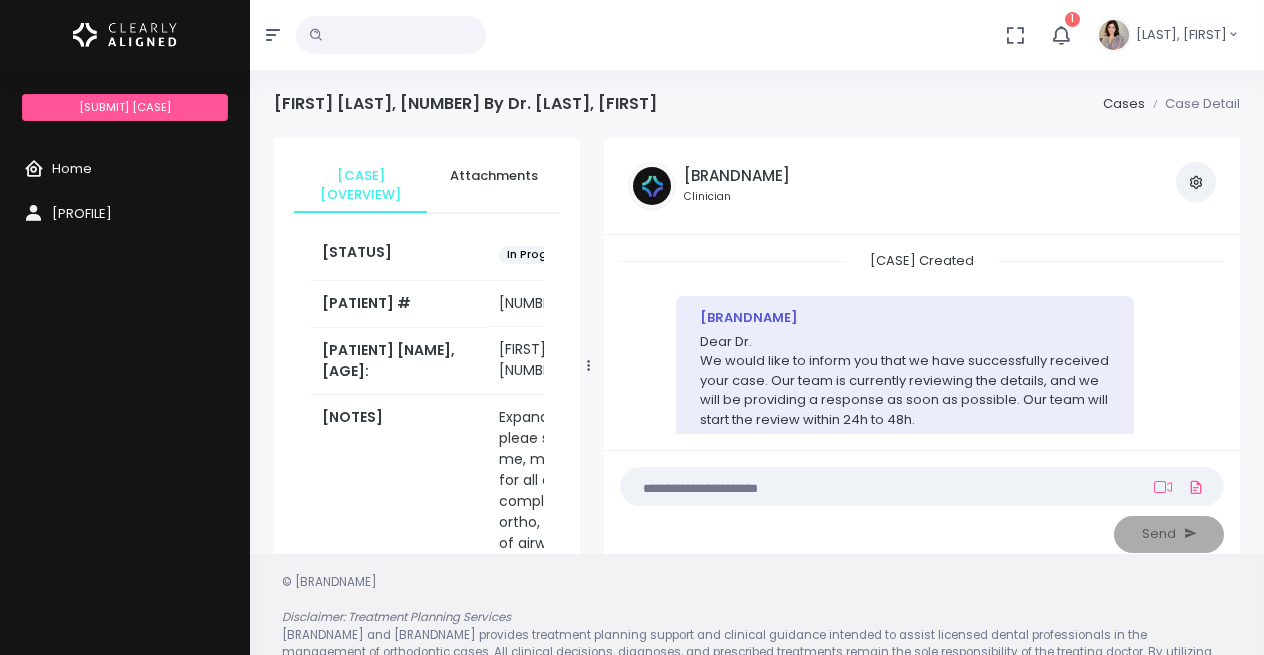 scroll, scrollTop: 79, scrollLeft: 0, axis: vertical 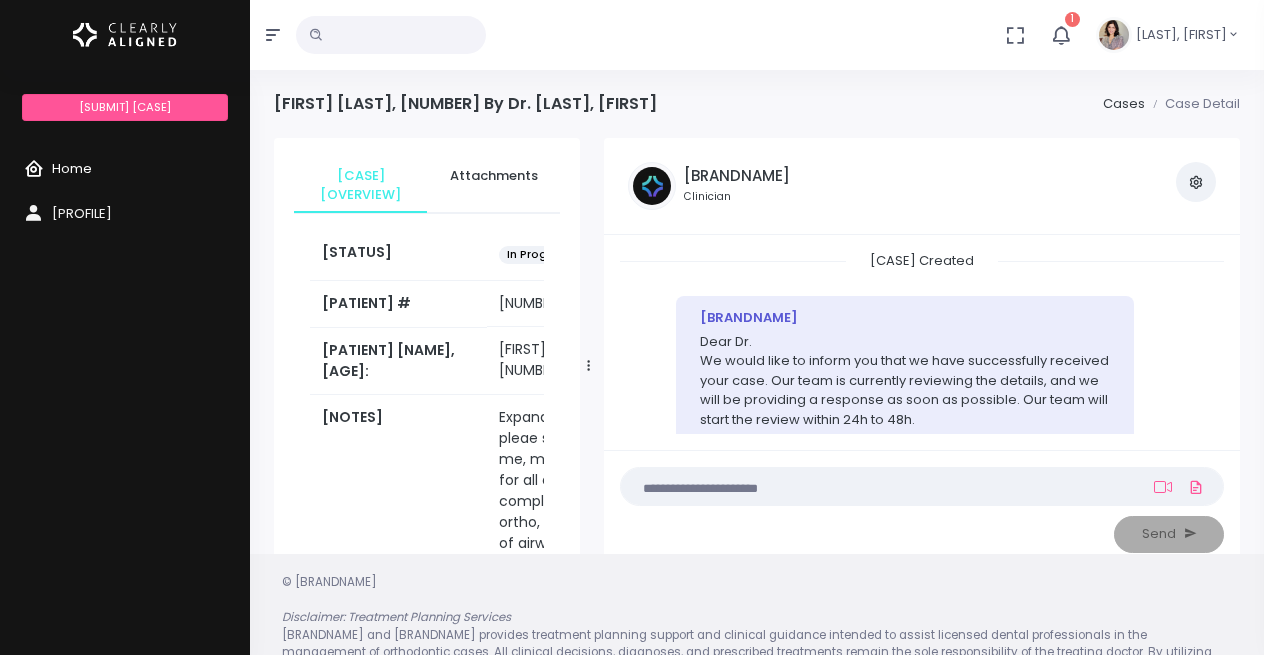 click on "Home" at bounding box center (72, 168) 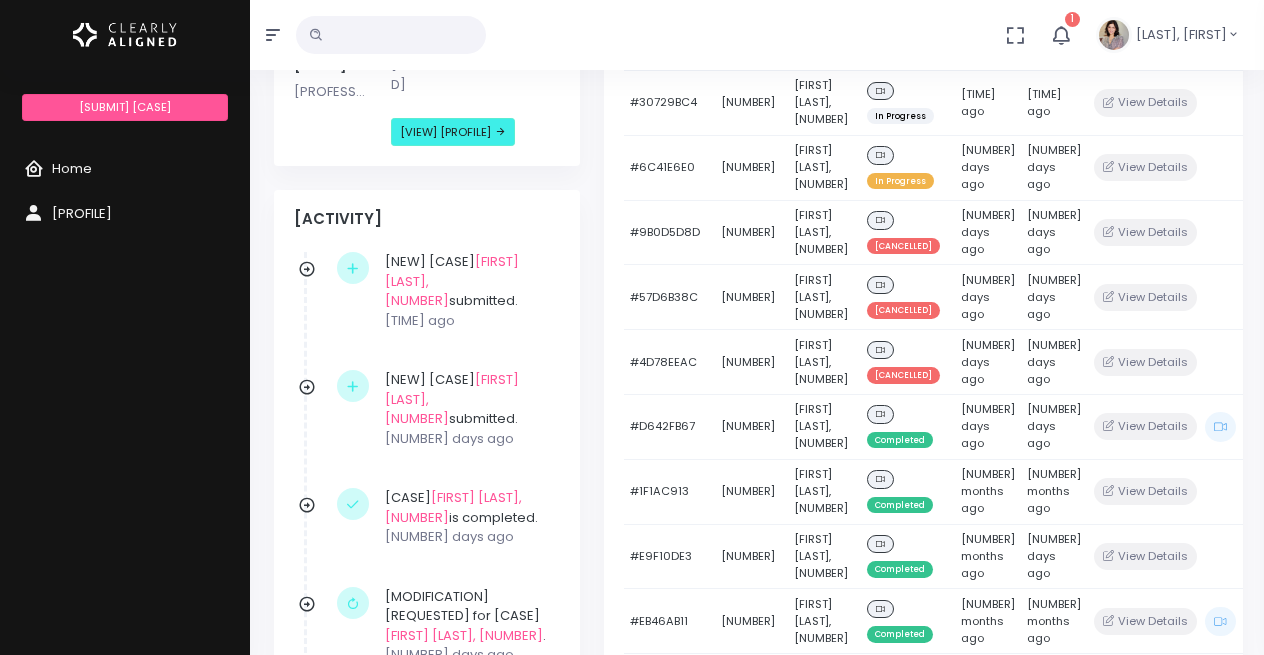 scroll, scrollTop: 0, scrollLeft: 0, axis: both 